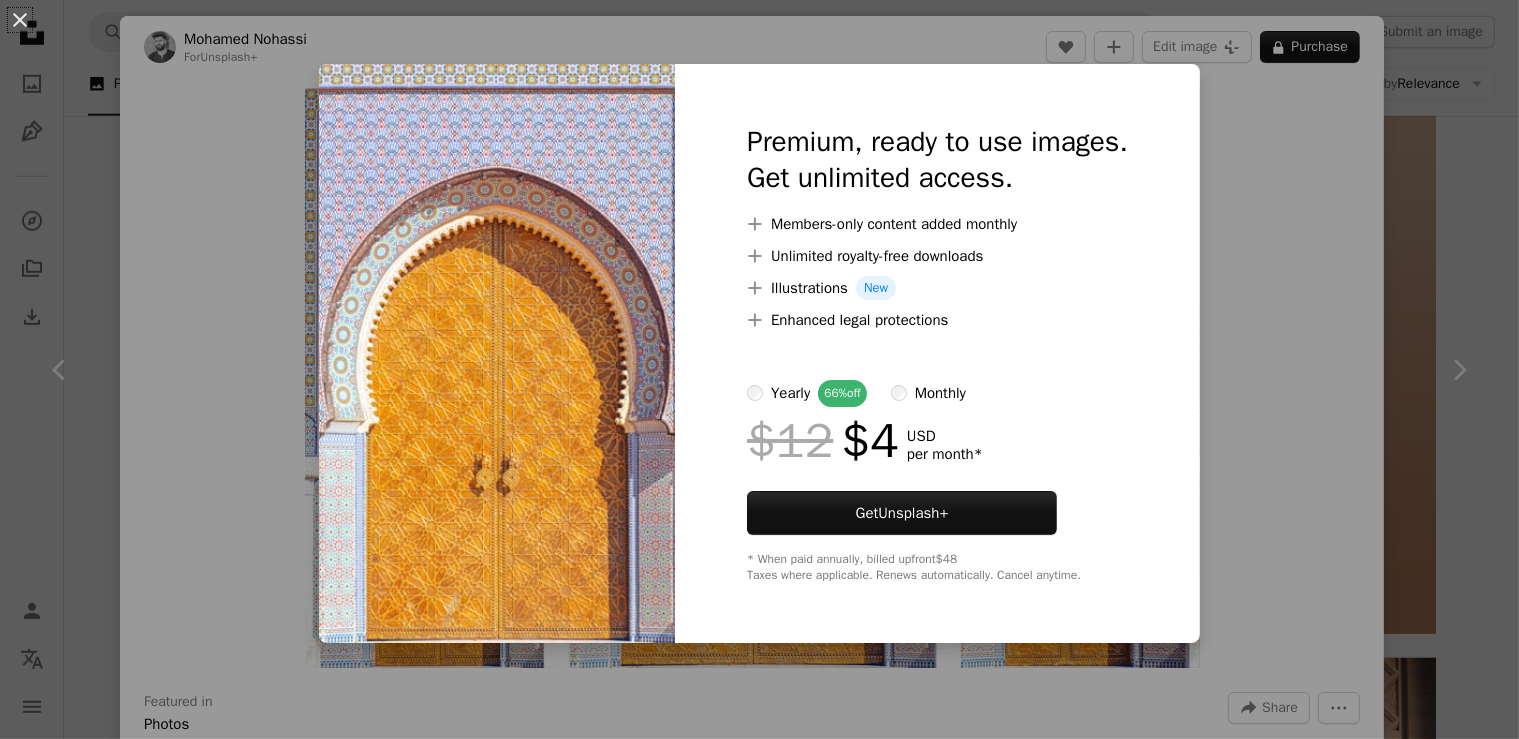 scroll, scrollTop: 1615, scrollLeft: 0, axis: vertical 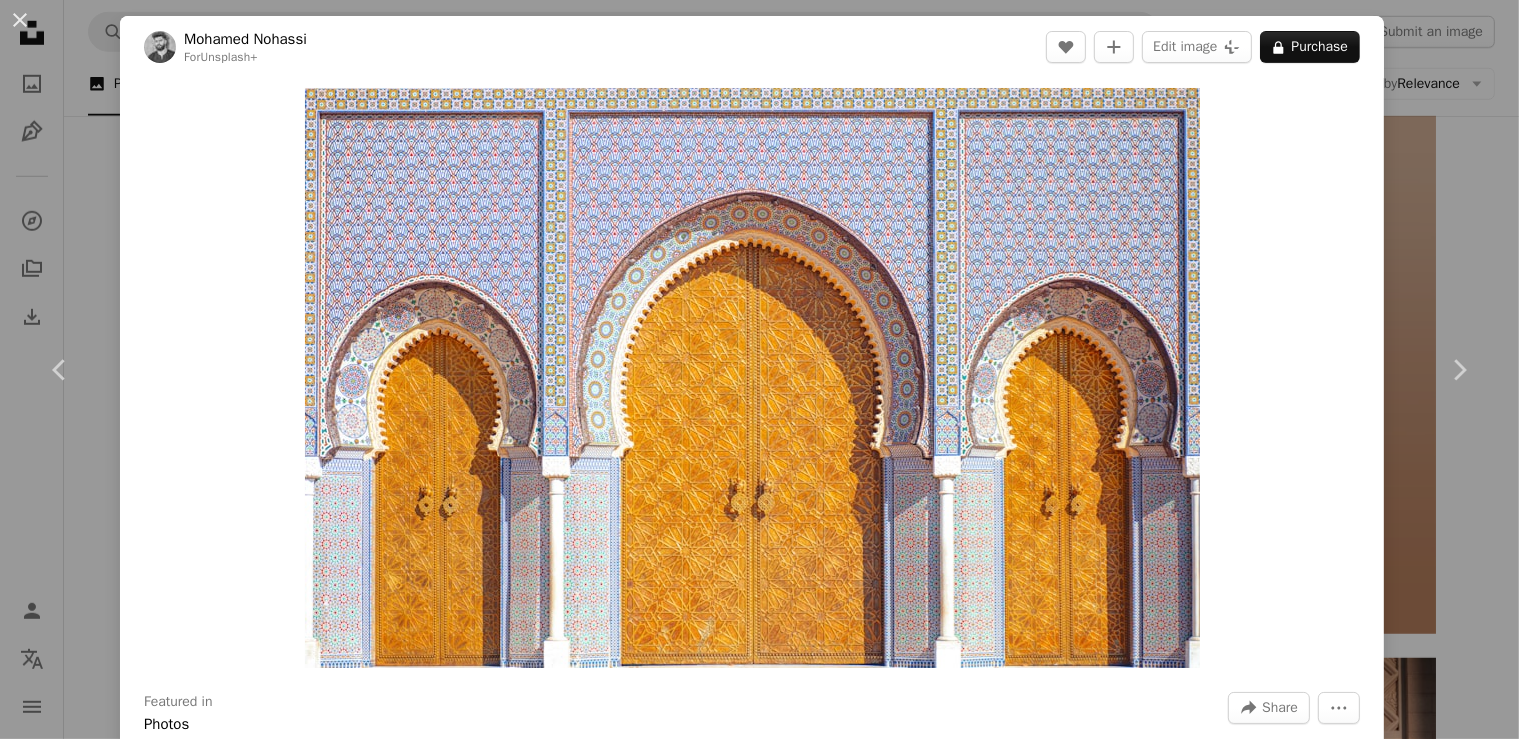 click on "An X shape" at bounding box center [20, 20] 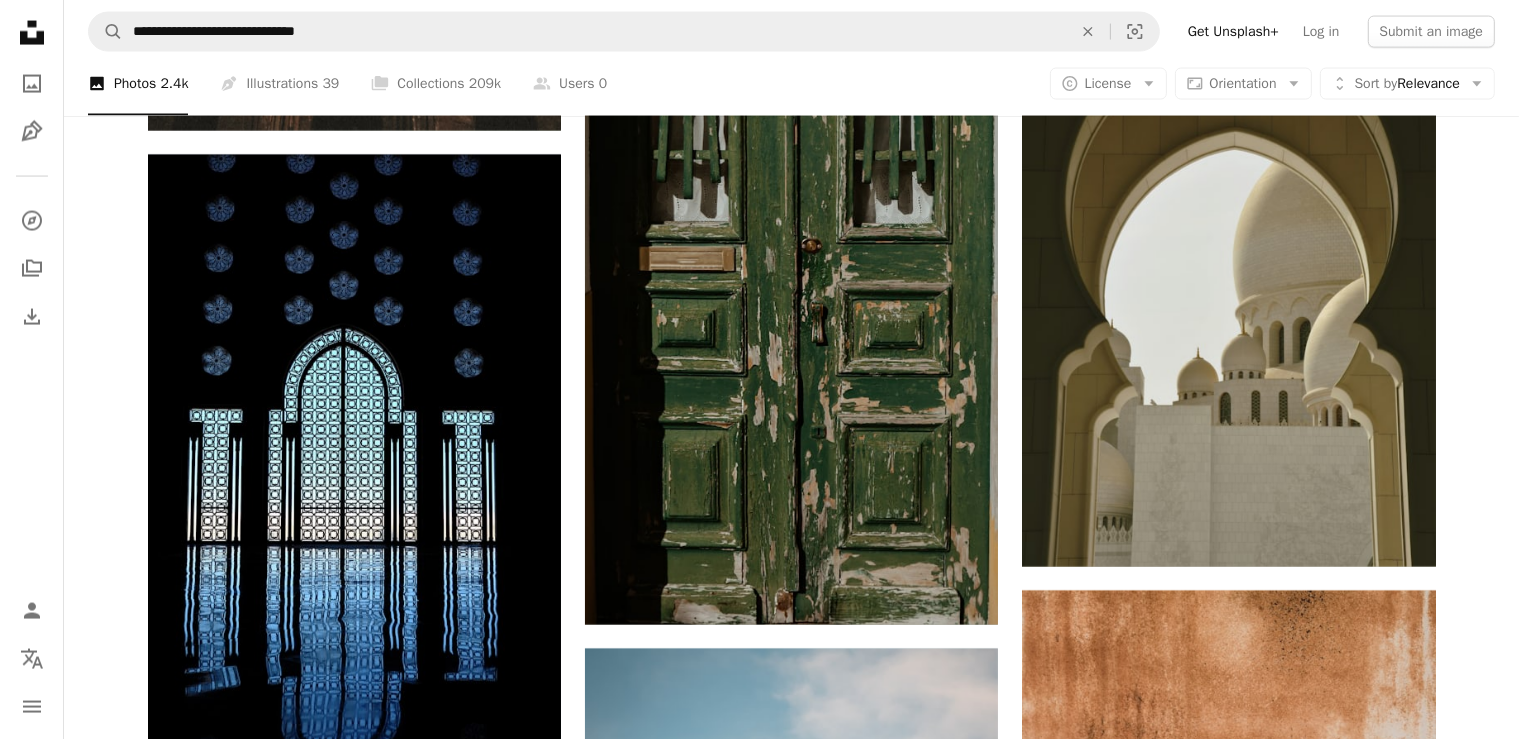scroll, scrollTop: 3311, scrollLeft: 0, axis: vertical 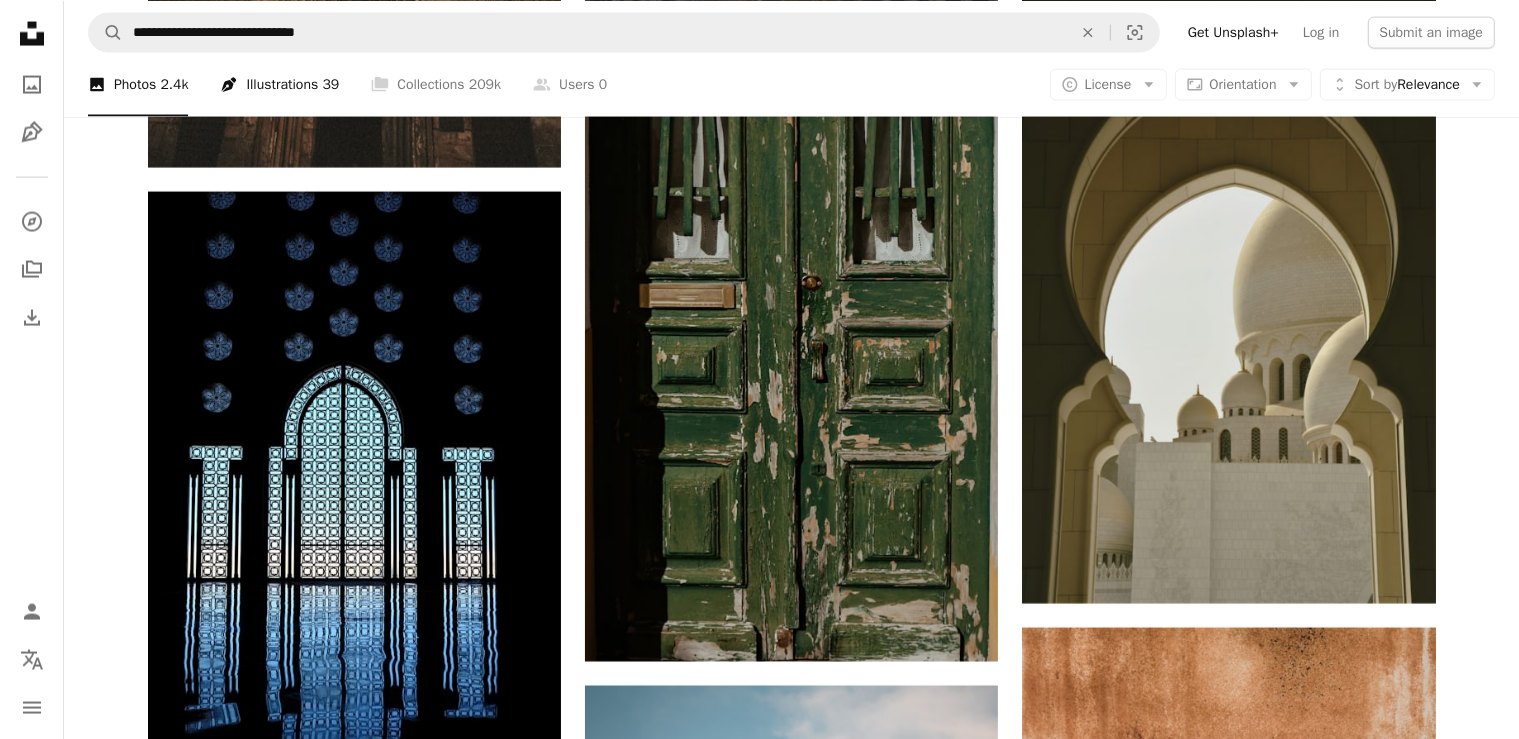 click on "Pen Tool Illustrations   39" at bounding box center [279, 84] 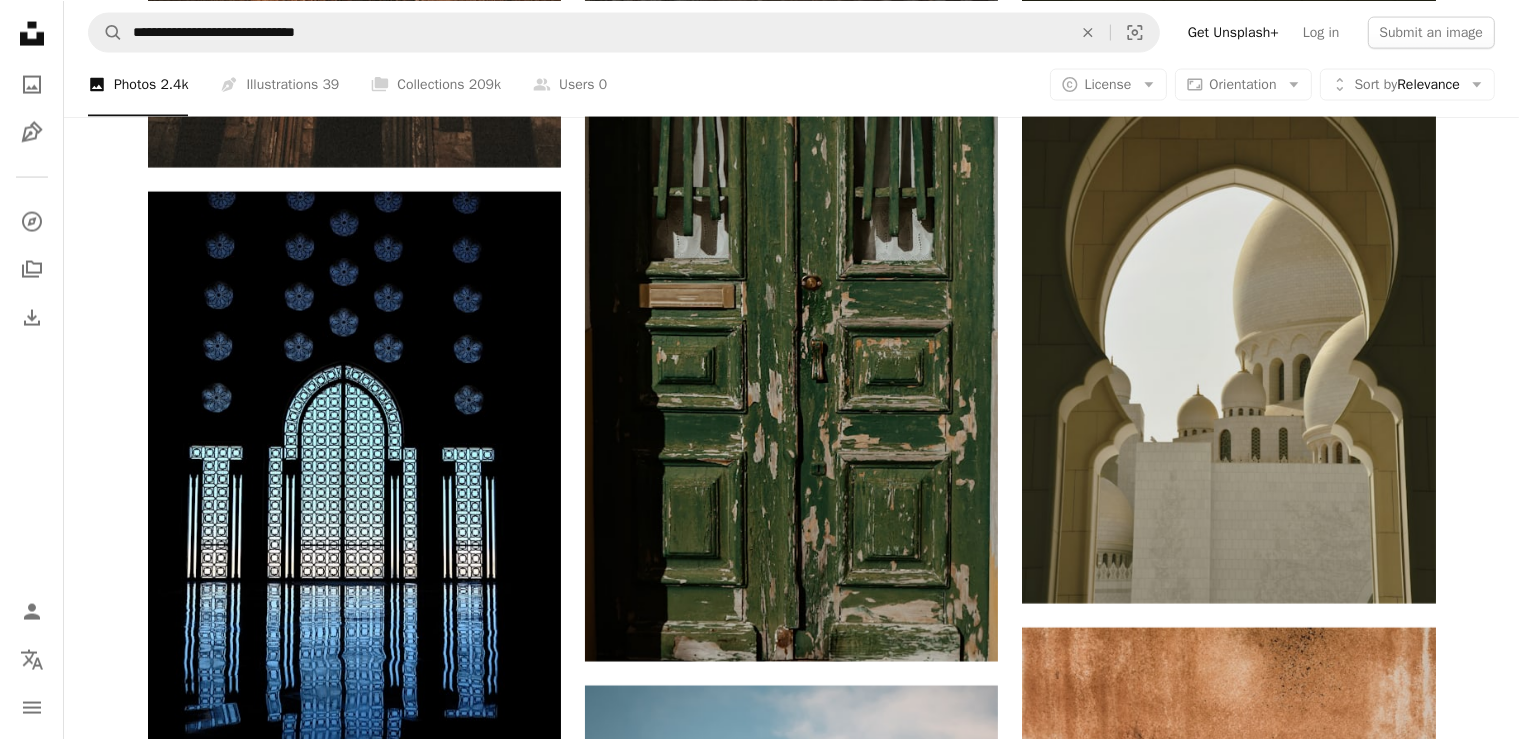 scroll, scrollTop: 0, scrollLeft: 0, axis: both 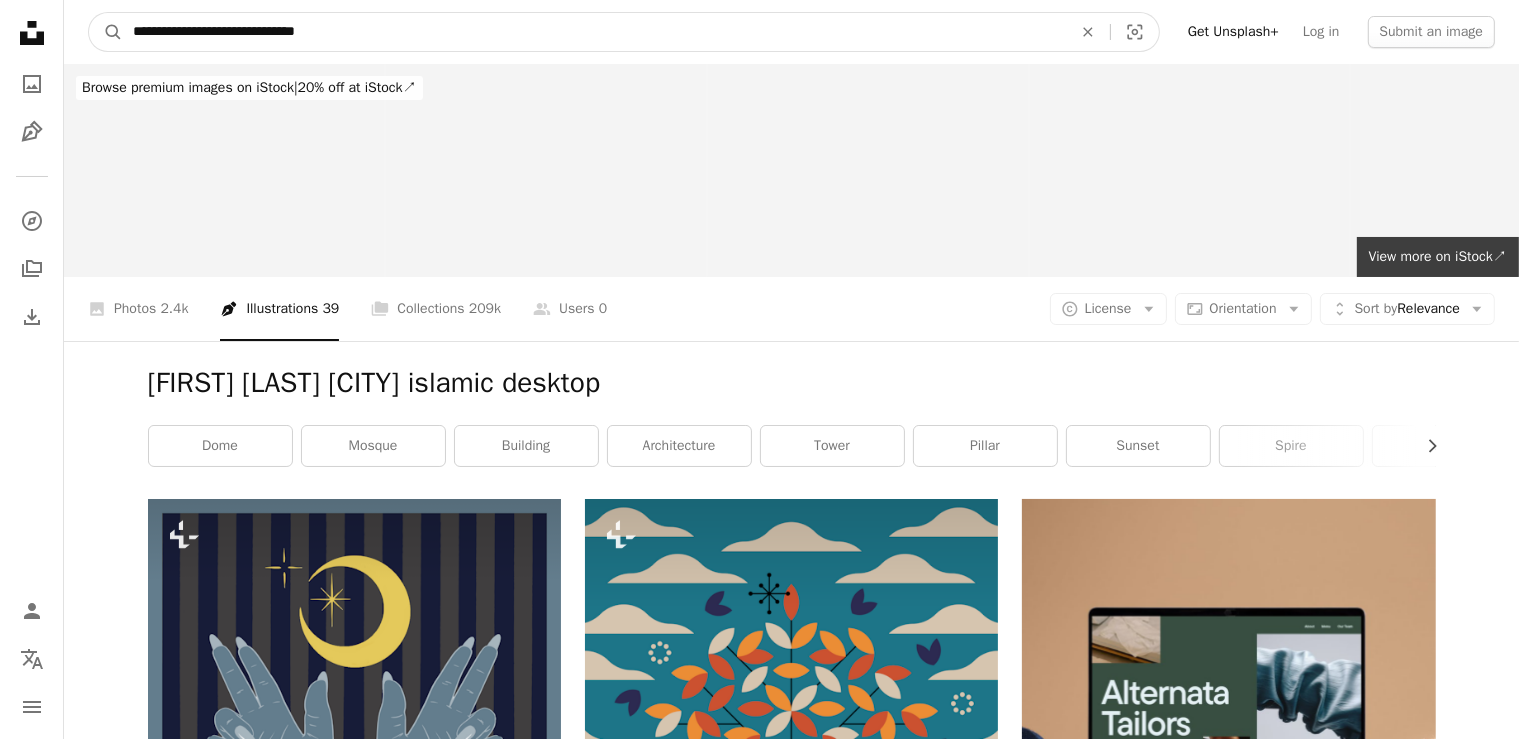 drag, startPoint x: 254, startPoint y: 32, endPoint x: 0, endPoint y: 506, distance: 537.76575 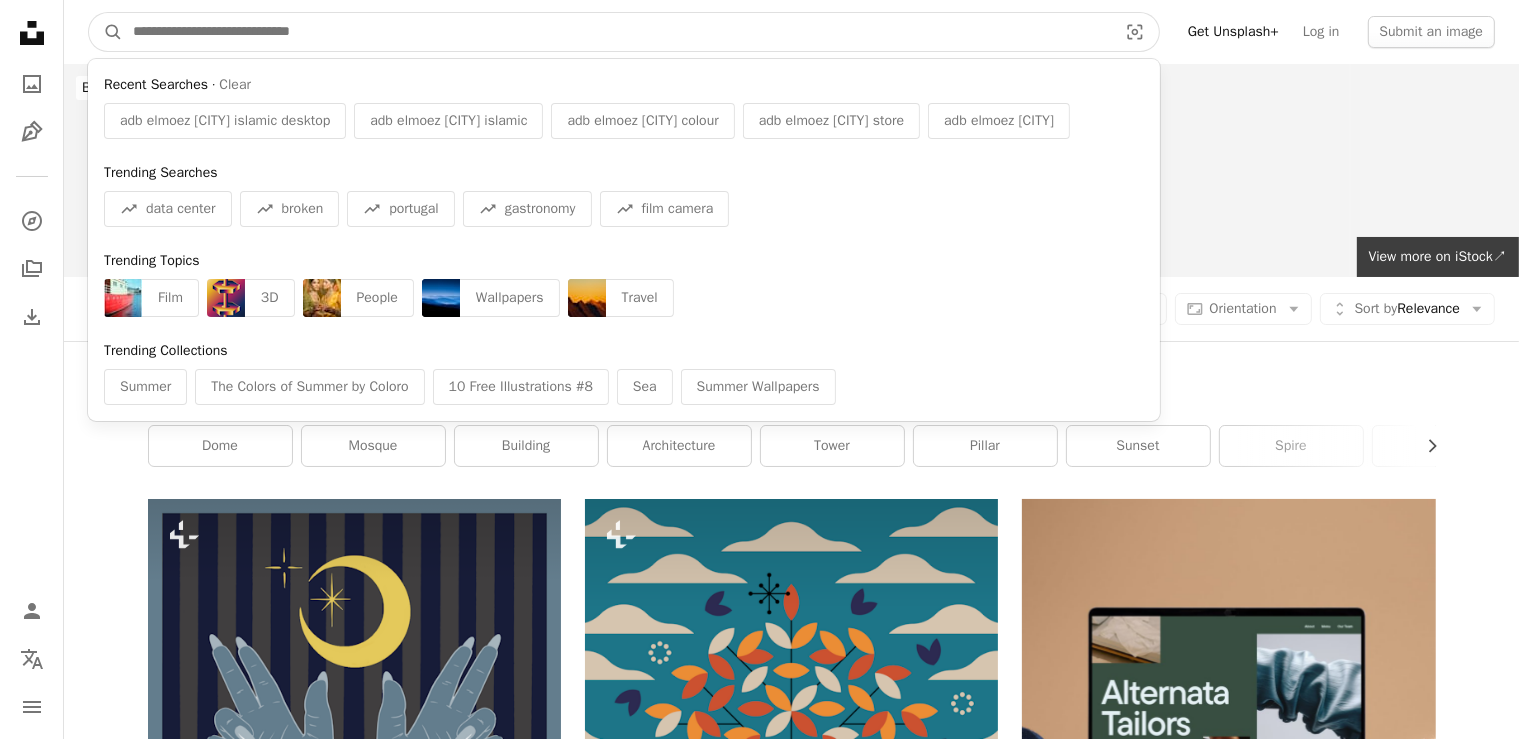 type on "*" 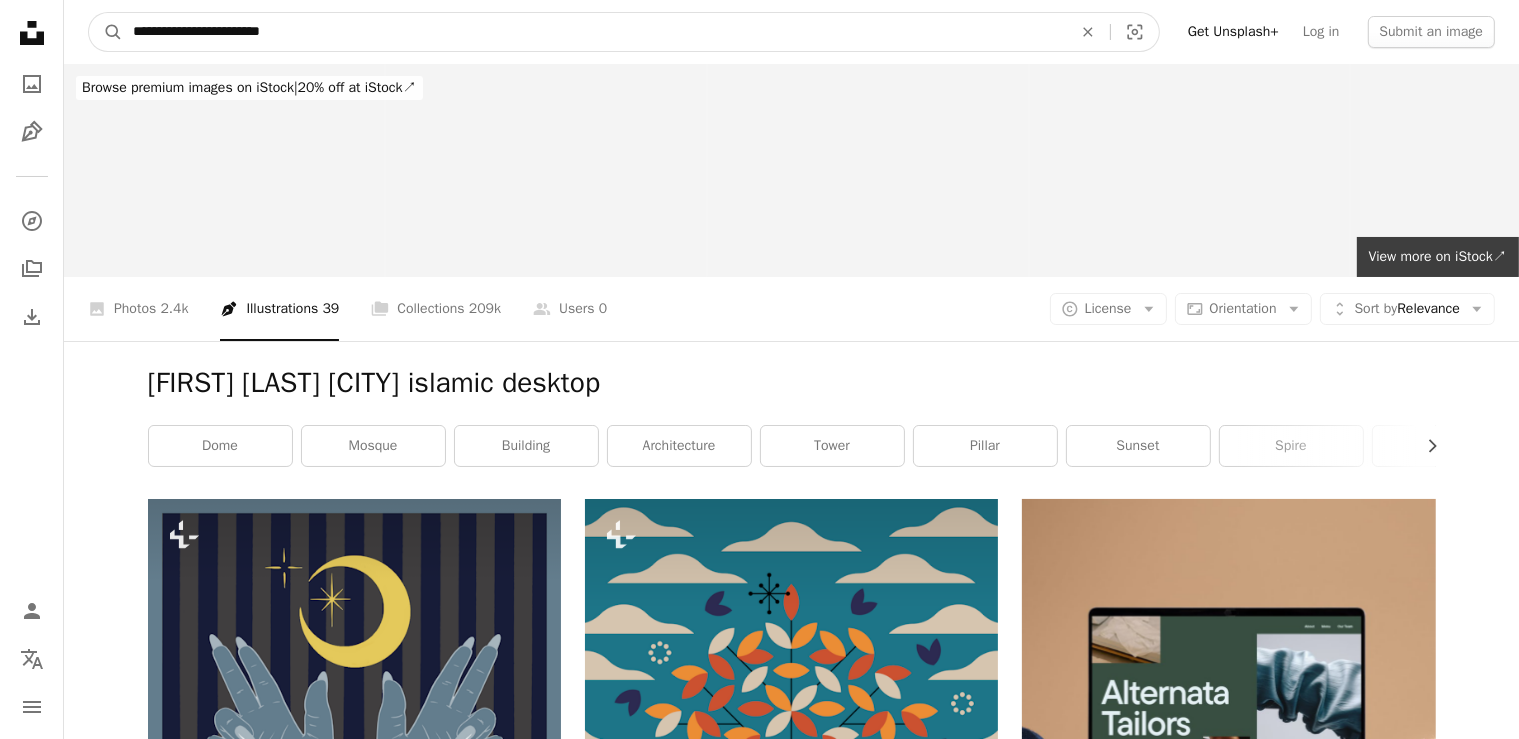 type on "**********" 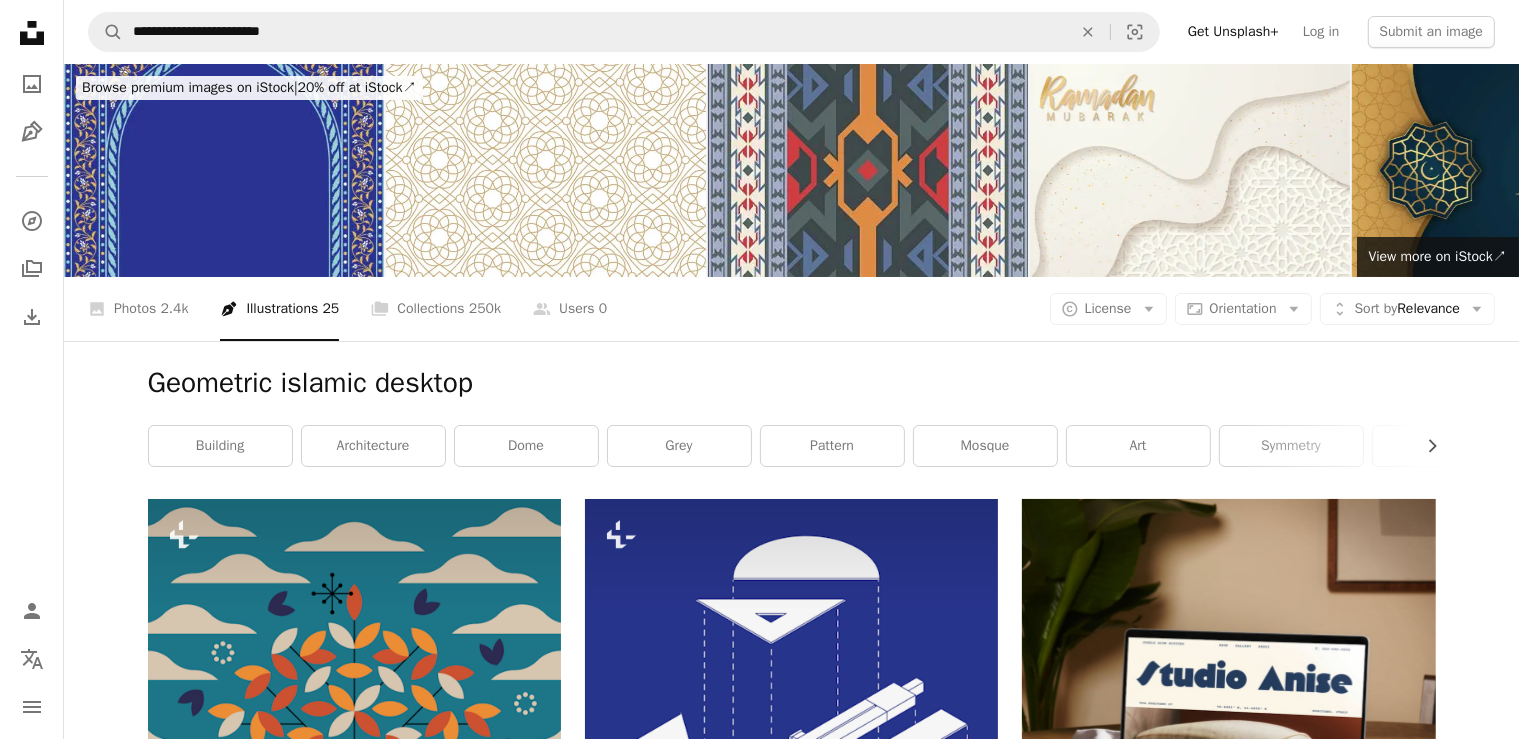 click at bounding box center [791, 170] 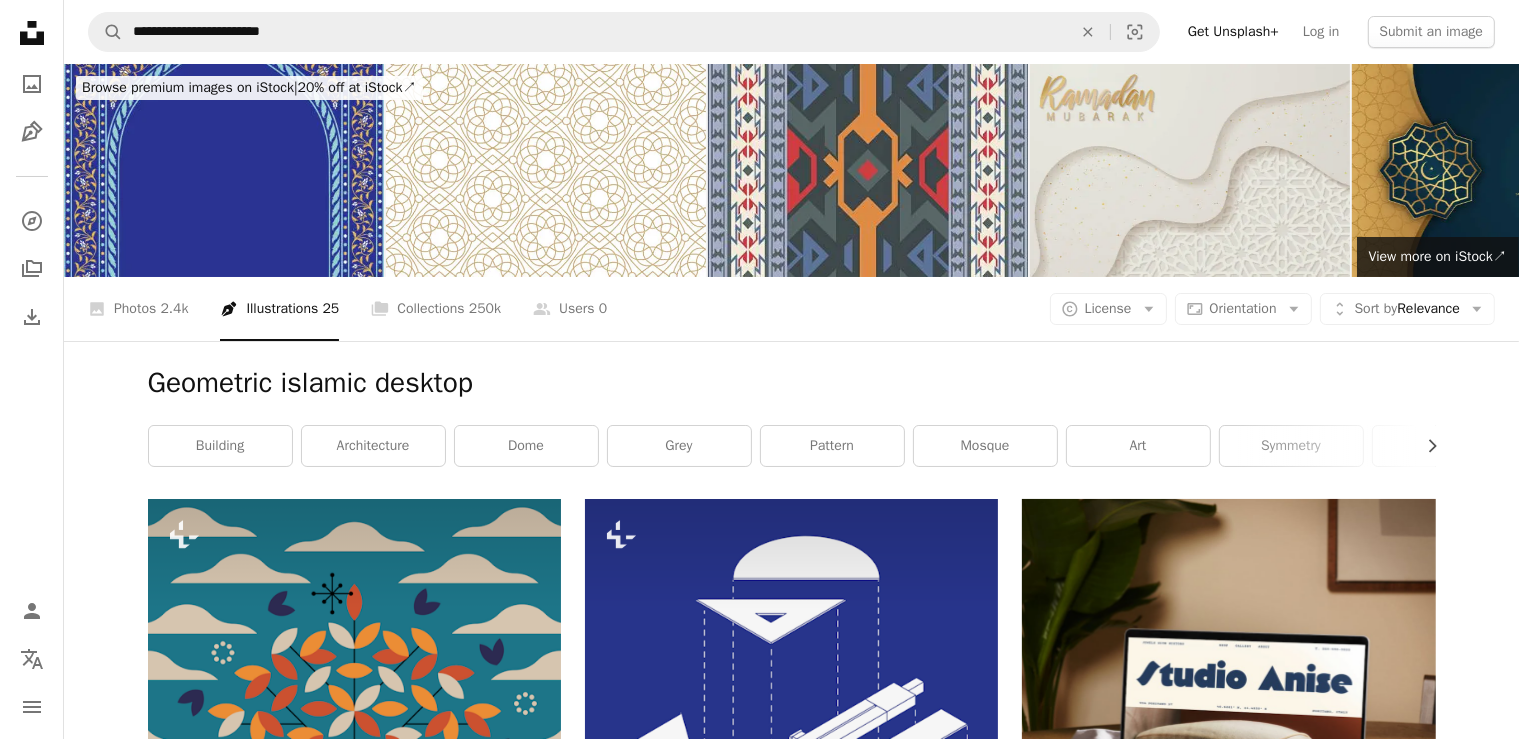 click at bounding box center (1190, 170) 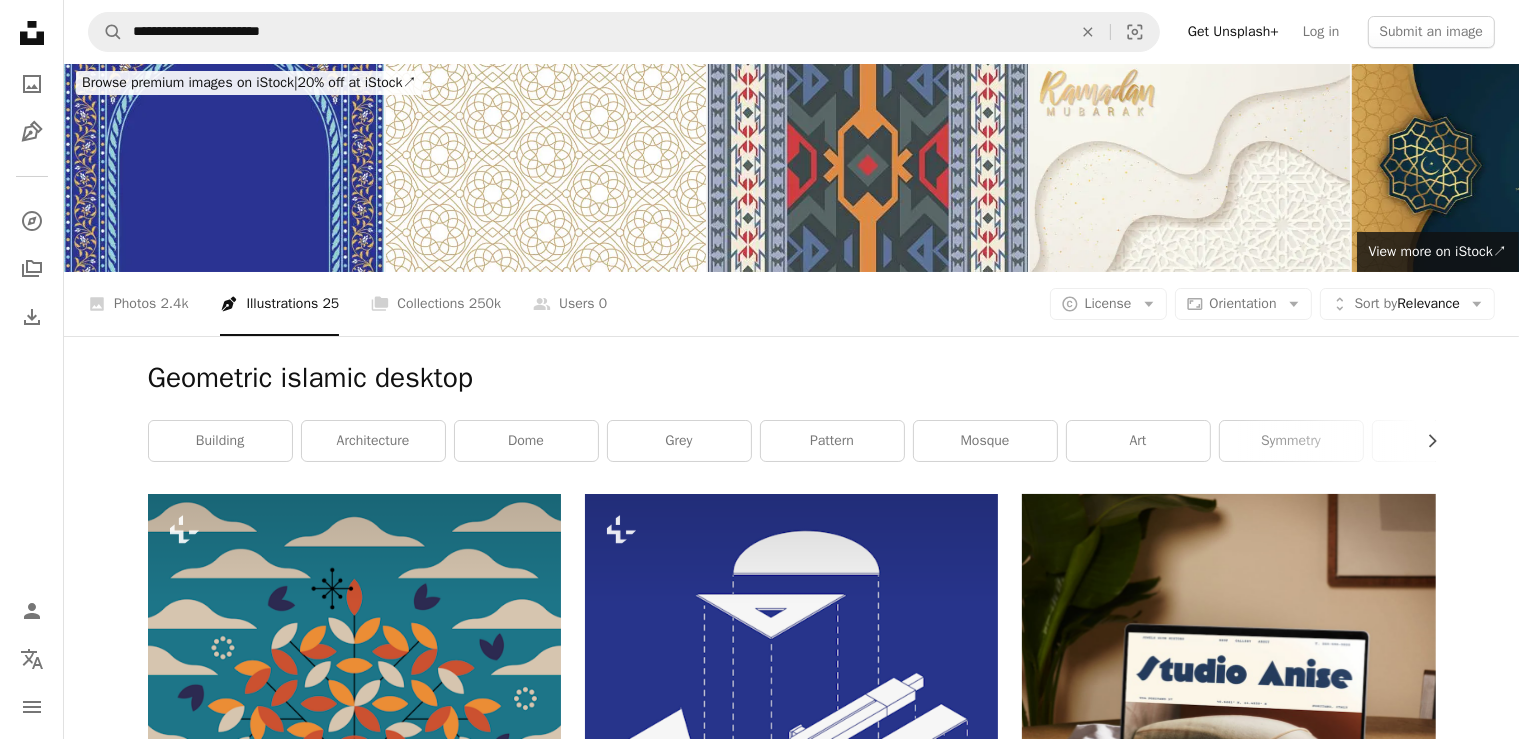 scroll, scrollTop: 0, scrollLeft: 0, axis: both 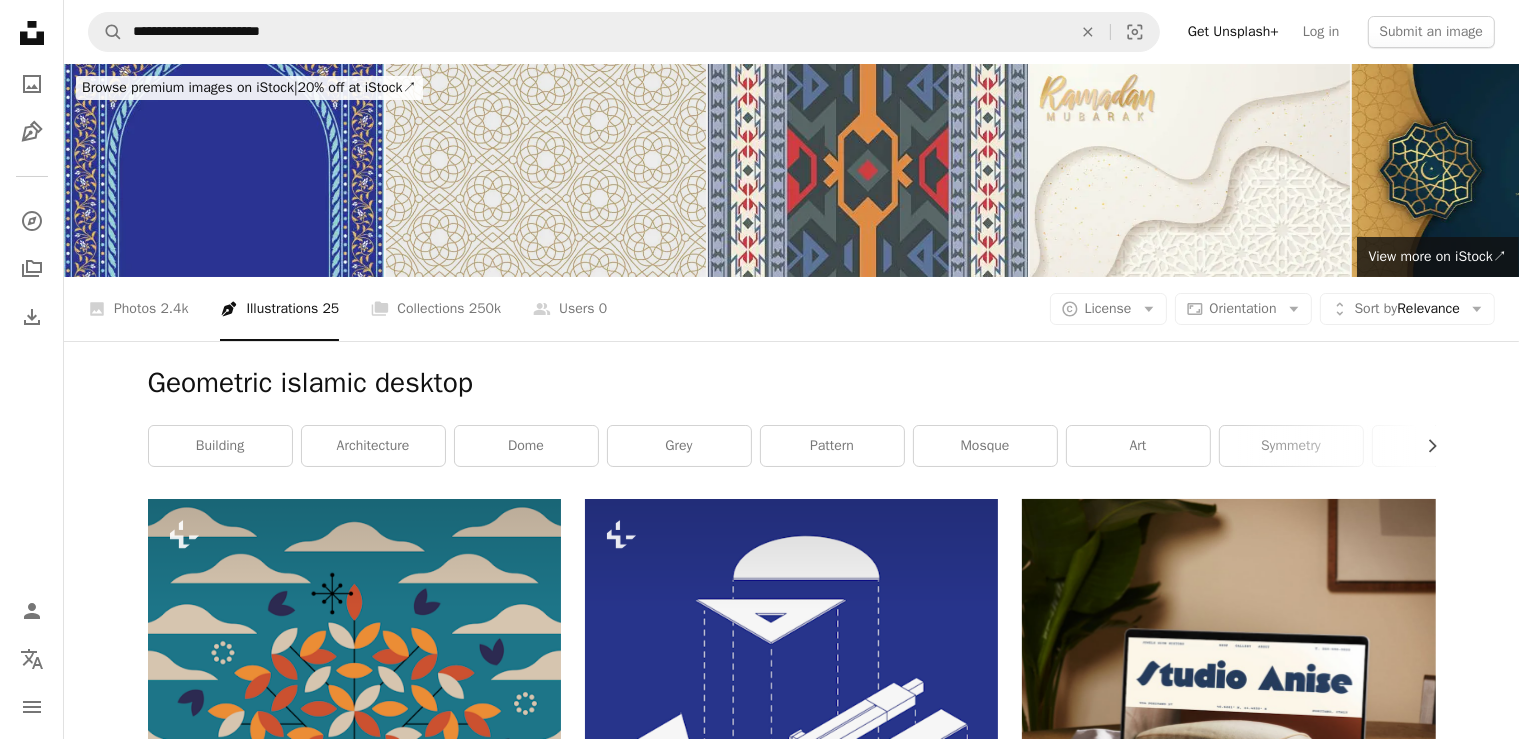 click at bounding box center [546, 170] 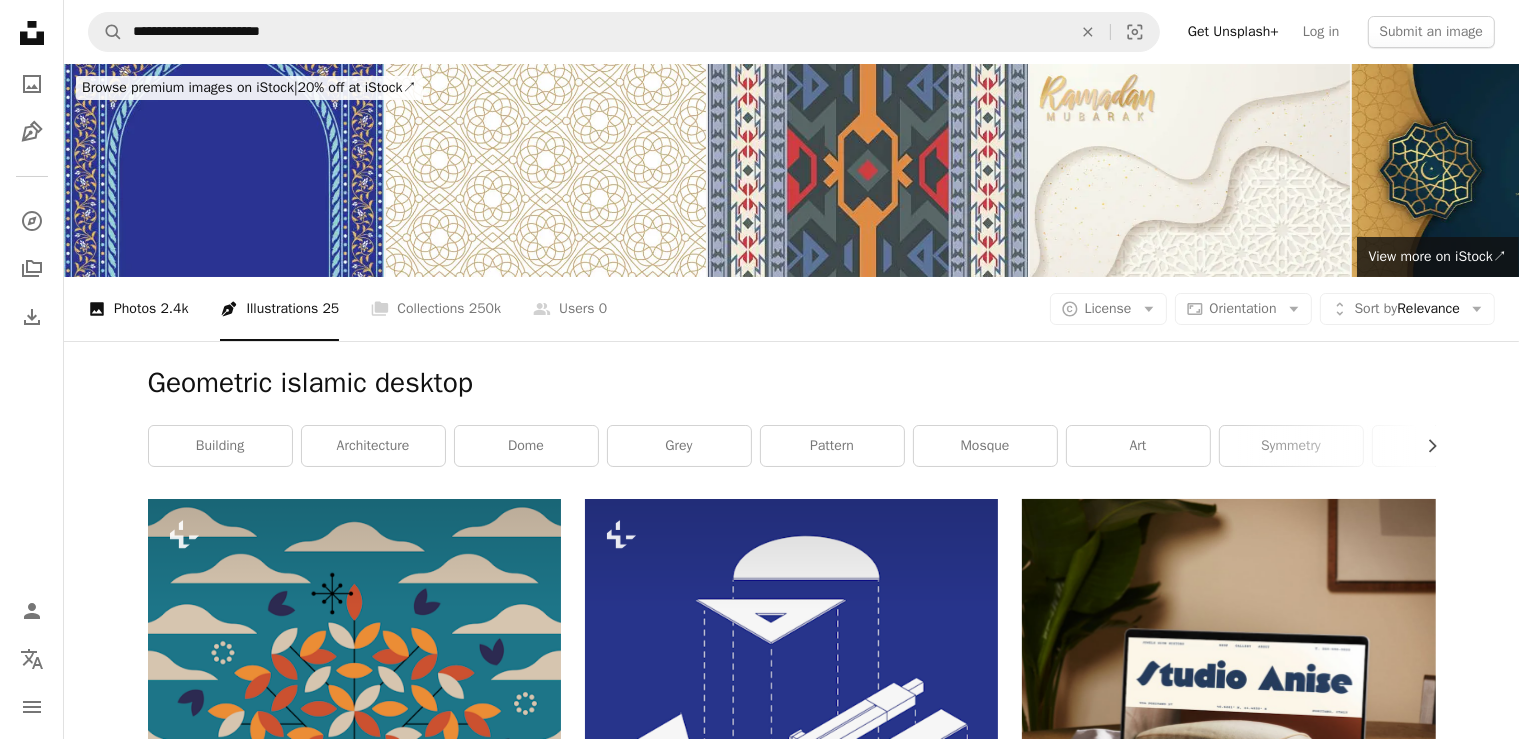 click on "A photo Photos   2.4k" at bounding box center (138, 309) 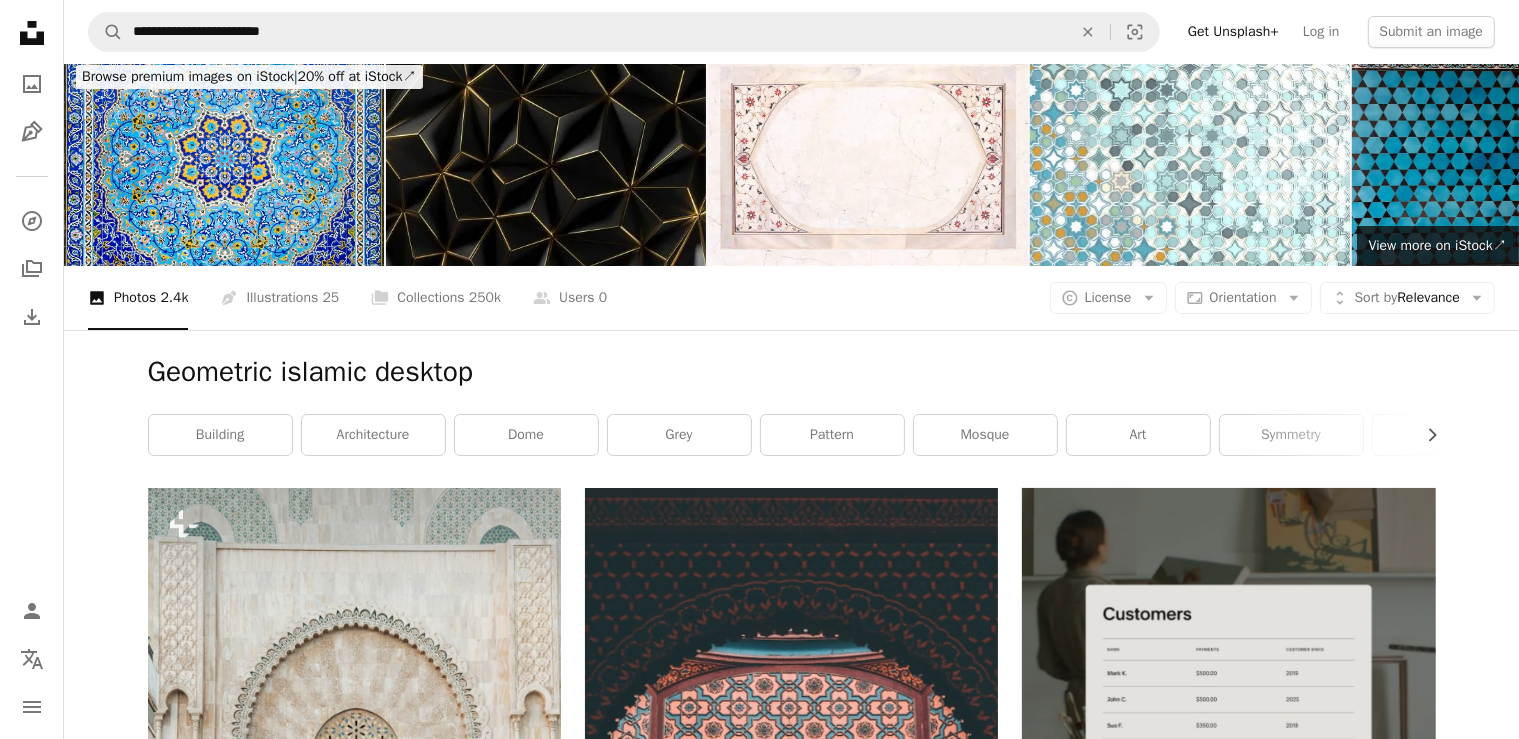 scroll, scrollTop: 0, scrollLeft: 0, axis: both 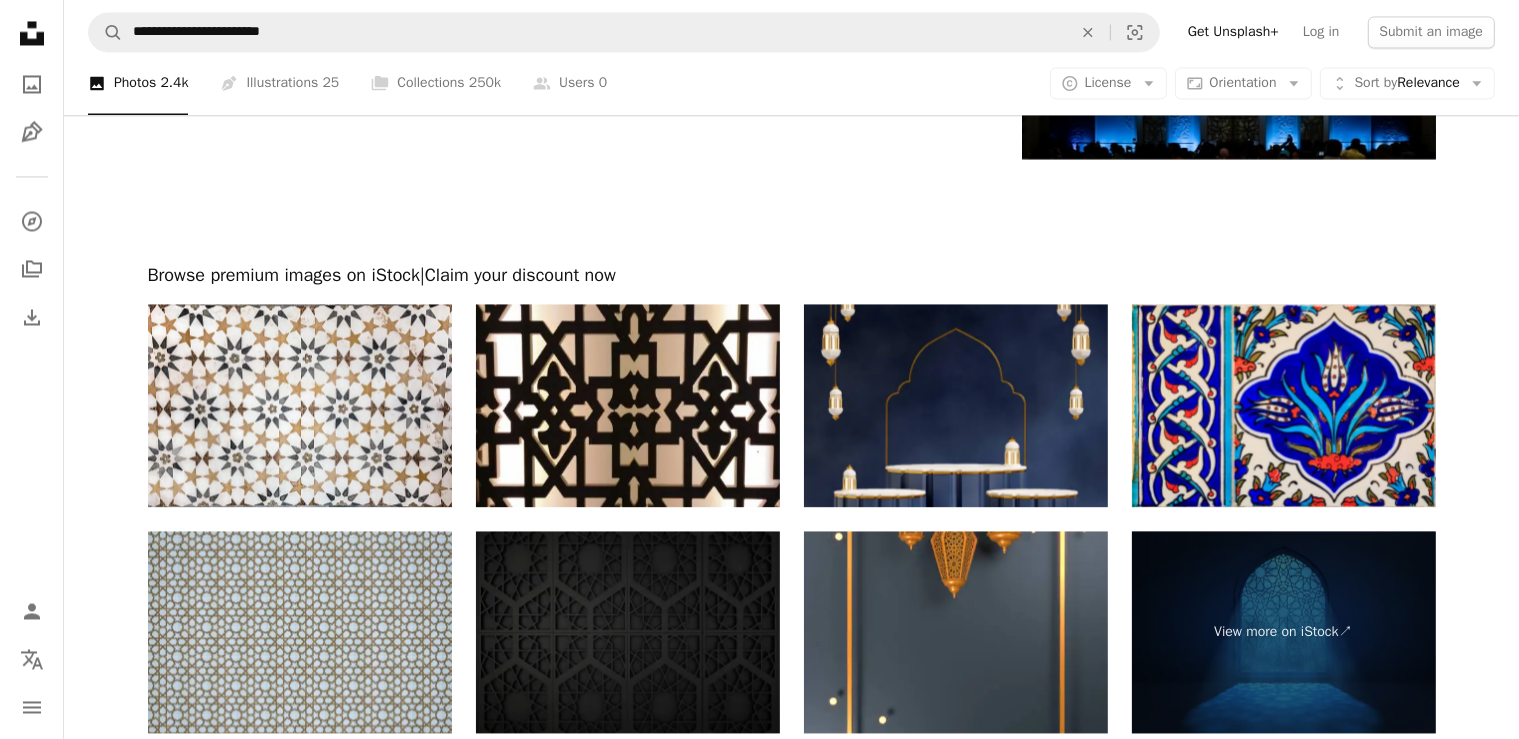 drag, startPoint x: 154, startPoint y: 282, endPoint x: 762, endPoint y: 266, distance: 608.2105 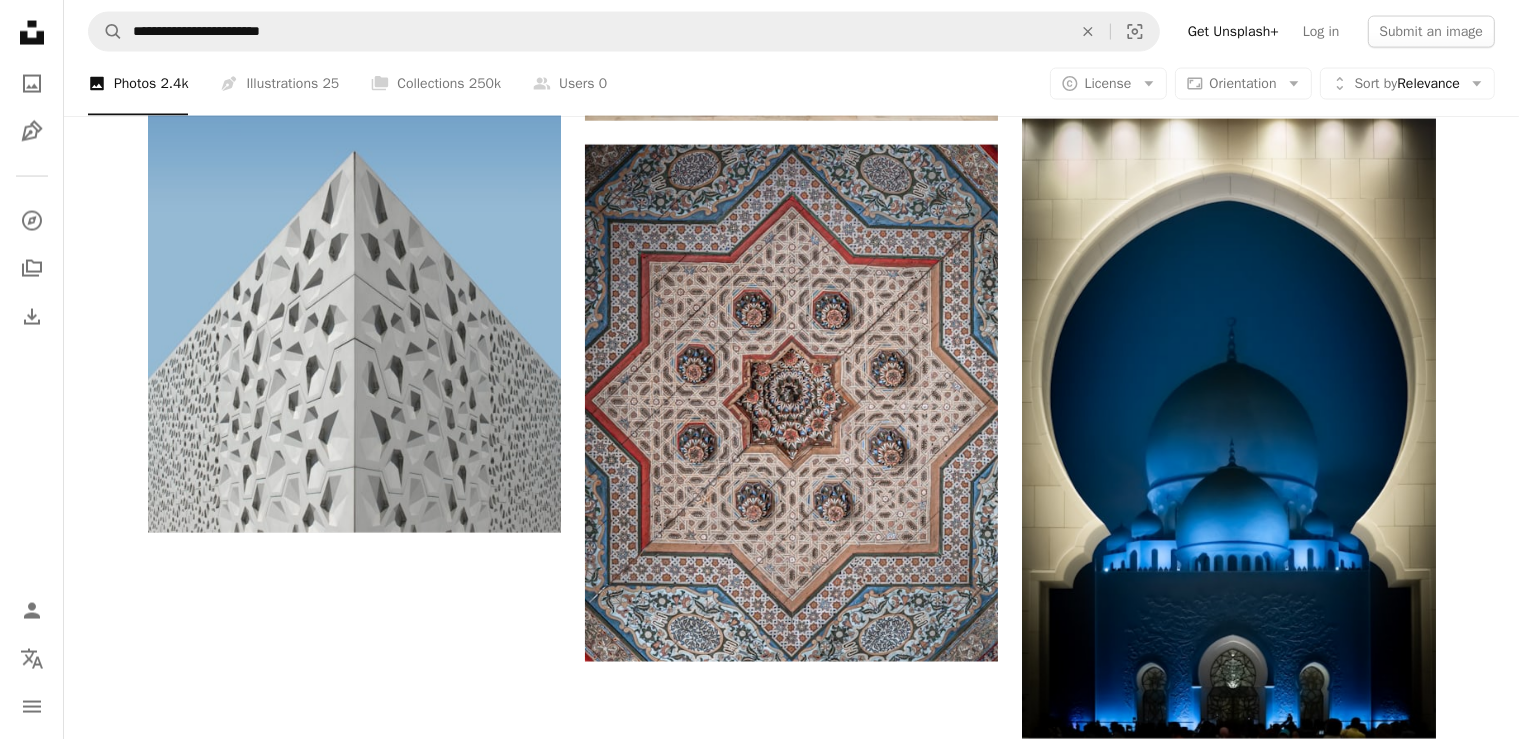 scroll, scrollTop: 2472, scrollLeft: 0, axis: vertical 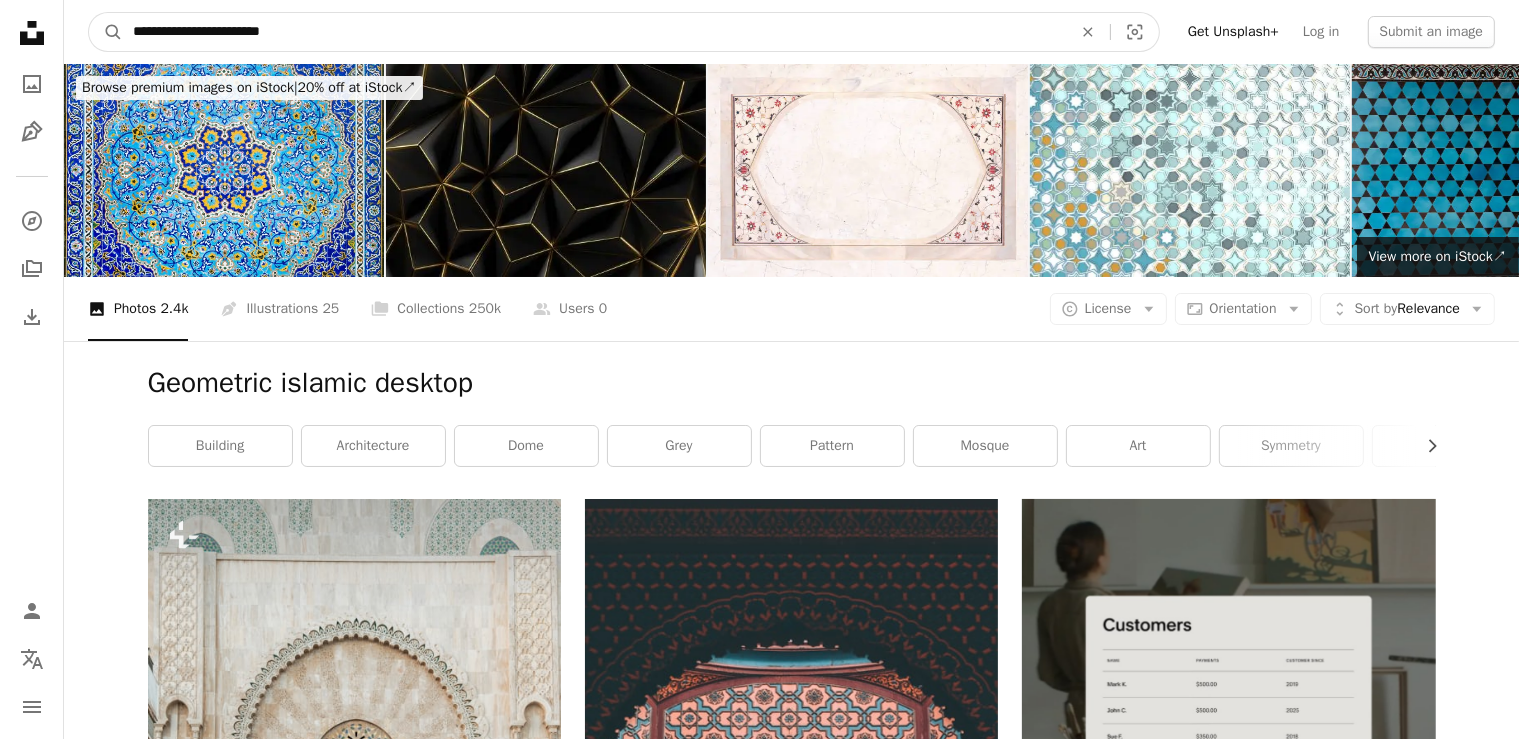 click on "**********" at bounding box center (594, 32) 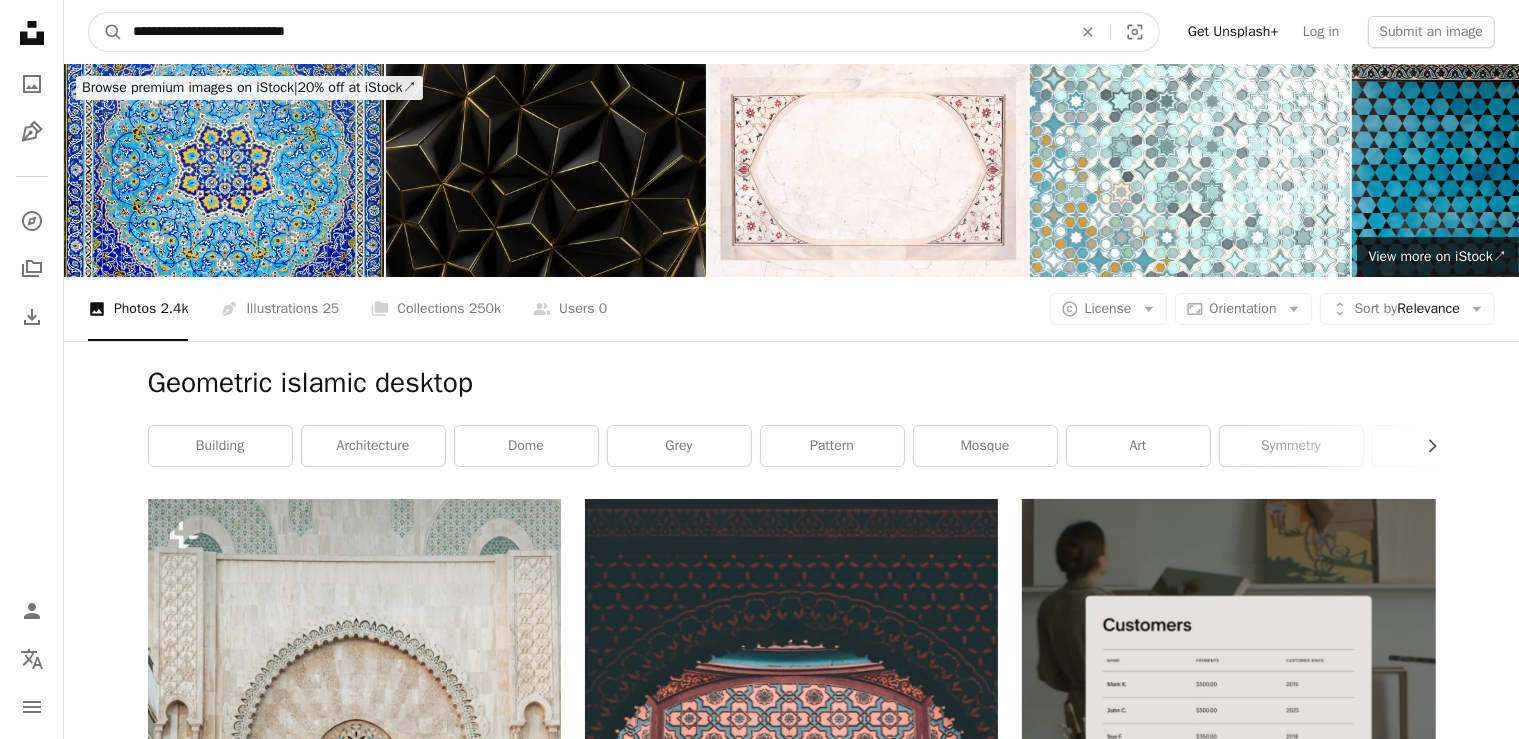 type on "**********" 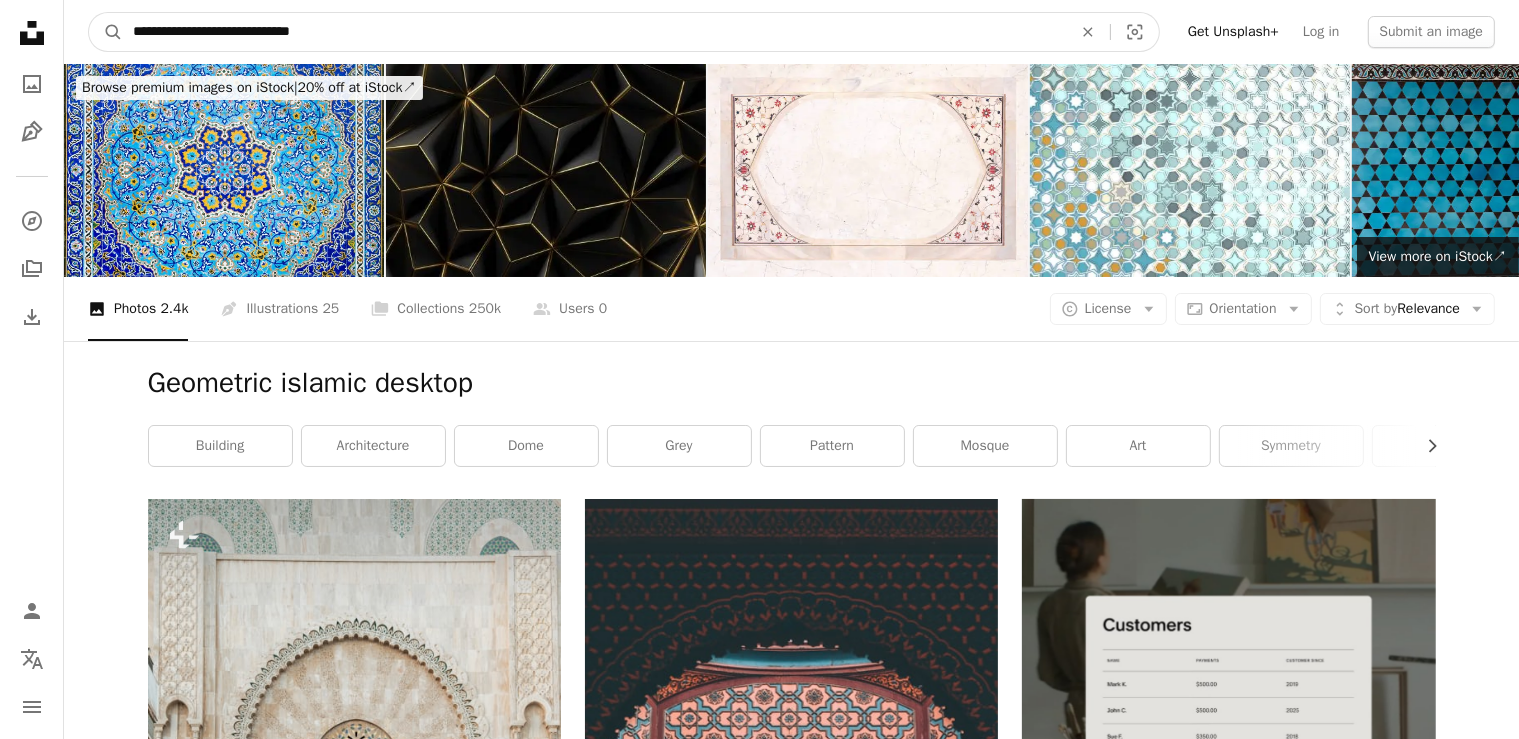 click on "A magnifying glass" at bounding box center [106, 32] 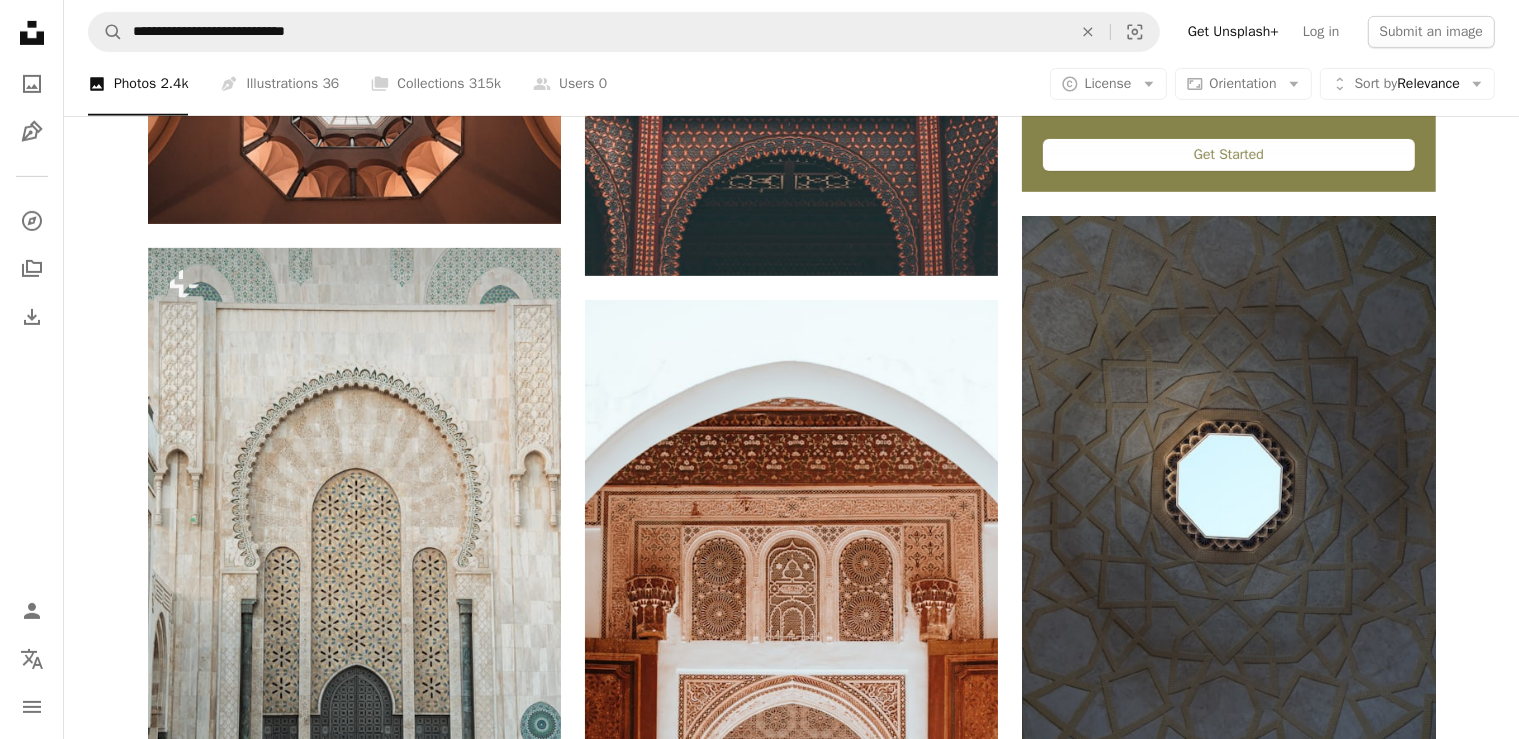 scroll, scrollTop: 971, scrollLeft: 0, axis: vertical 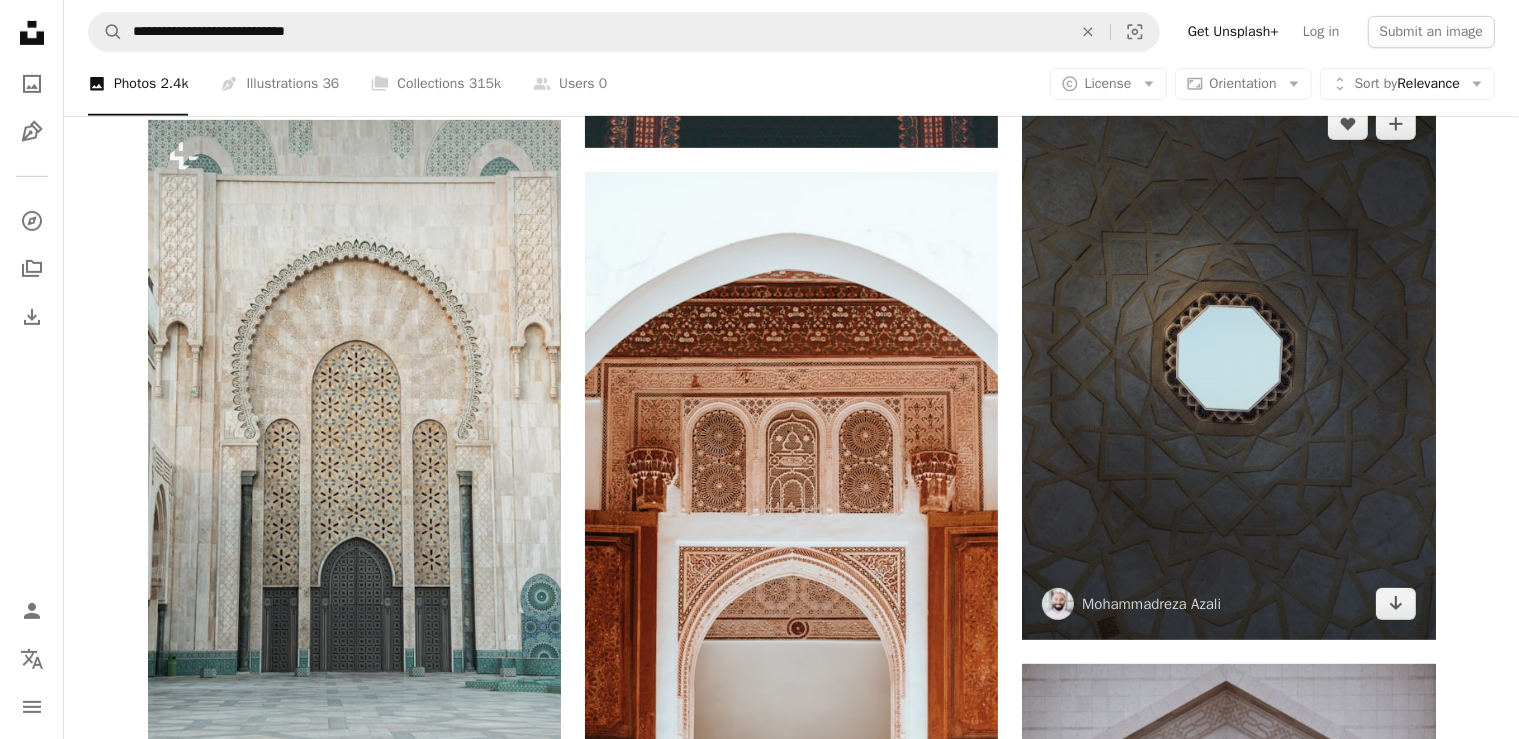 drag, startPoint x: 1413, startPoint y: 603, endPoint x: 1504, endPoint y: 474, distance: 157.86703 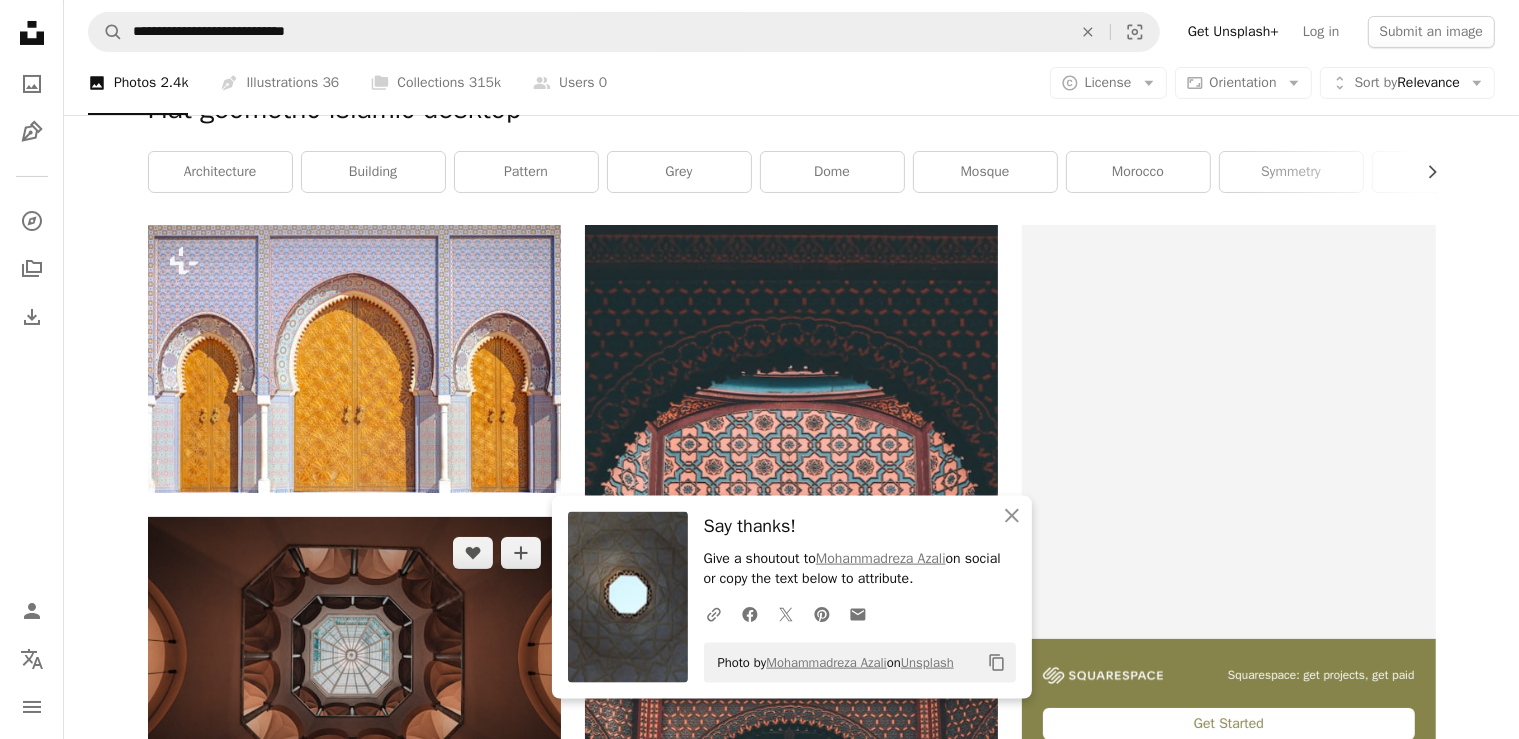 scroll, scrollTop: 616, scrollLeft: 0, axis: vertical 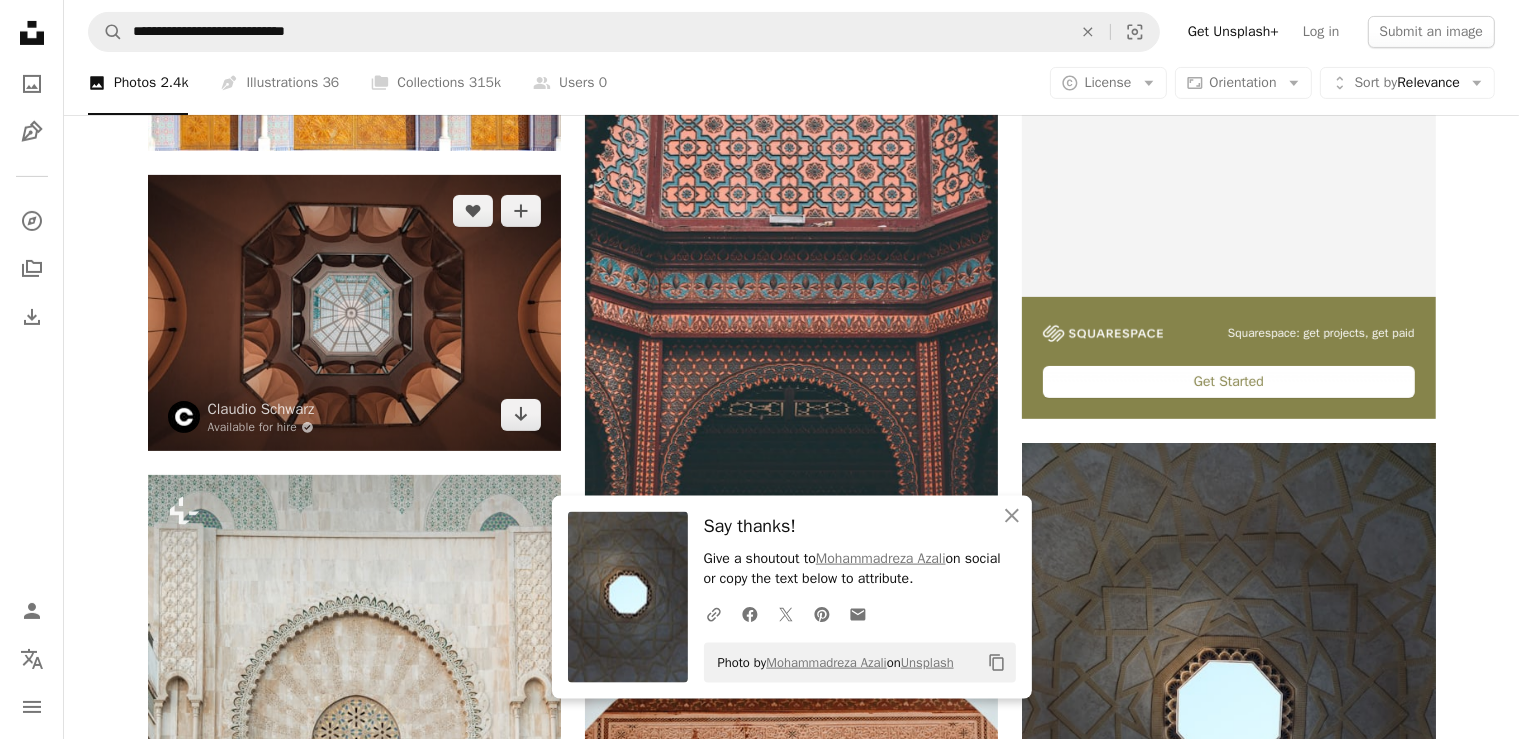 click at bounding box center [354, 313] 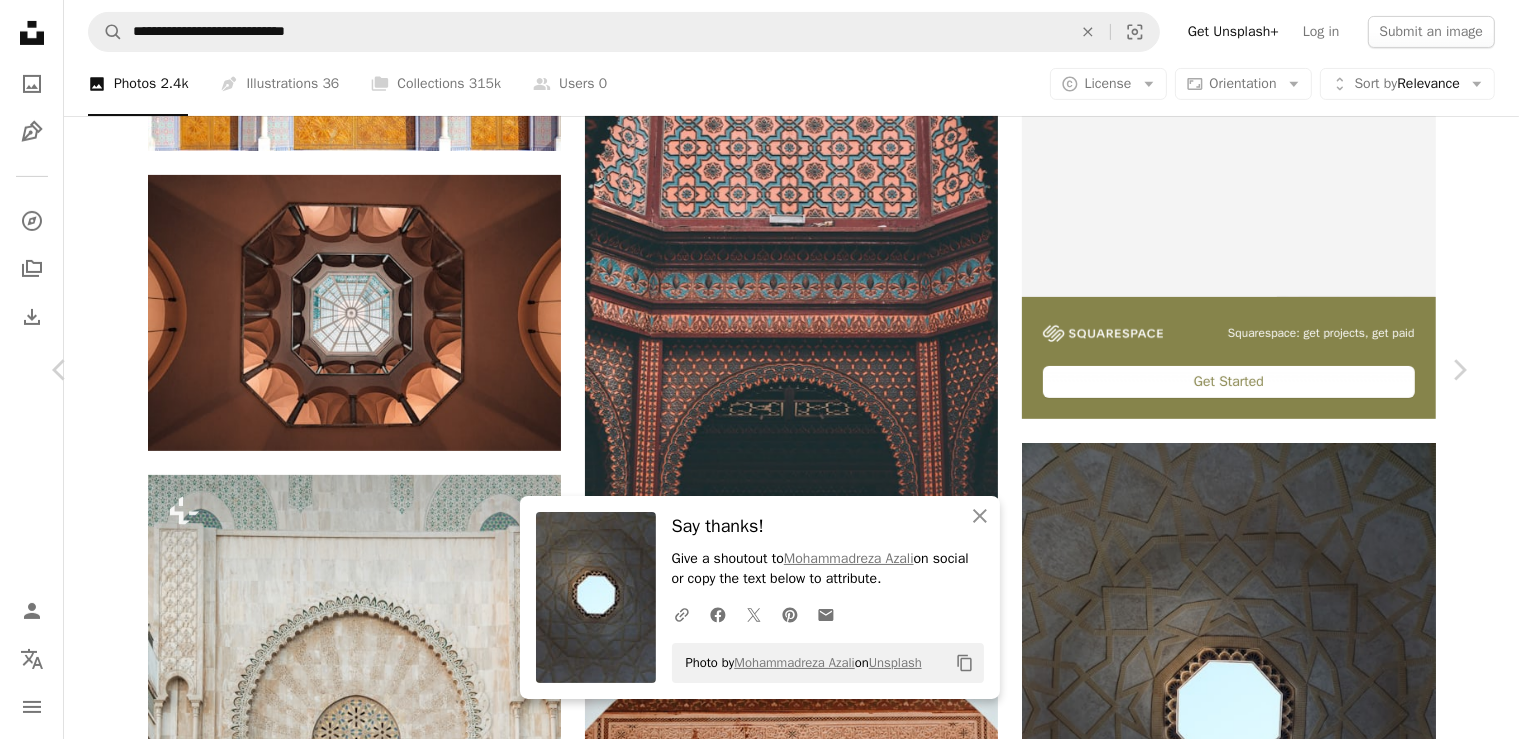 click on "Chevron down" 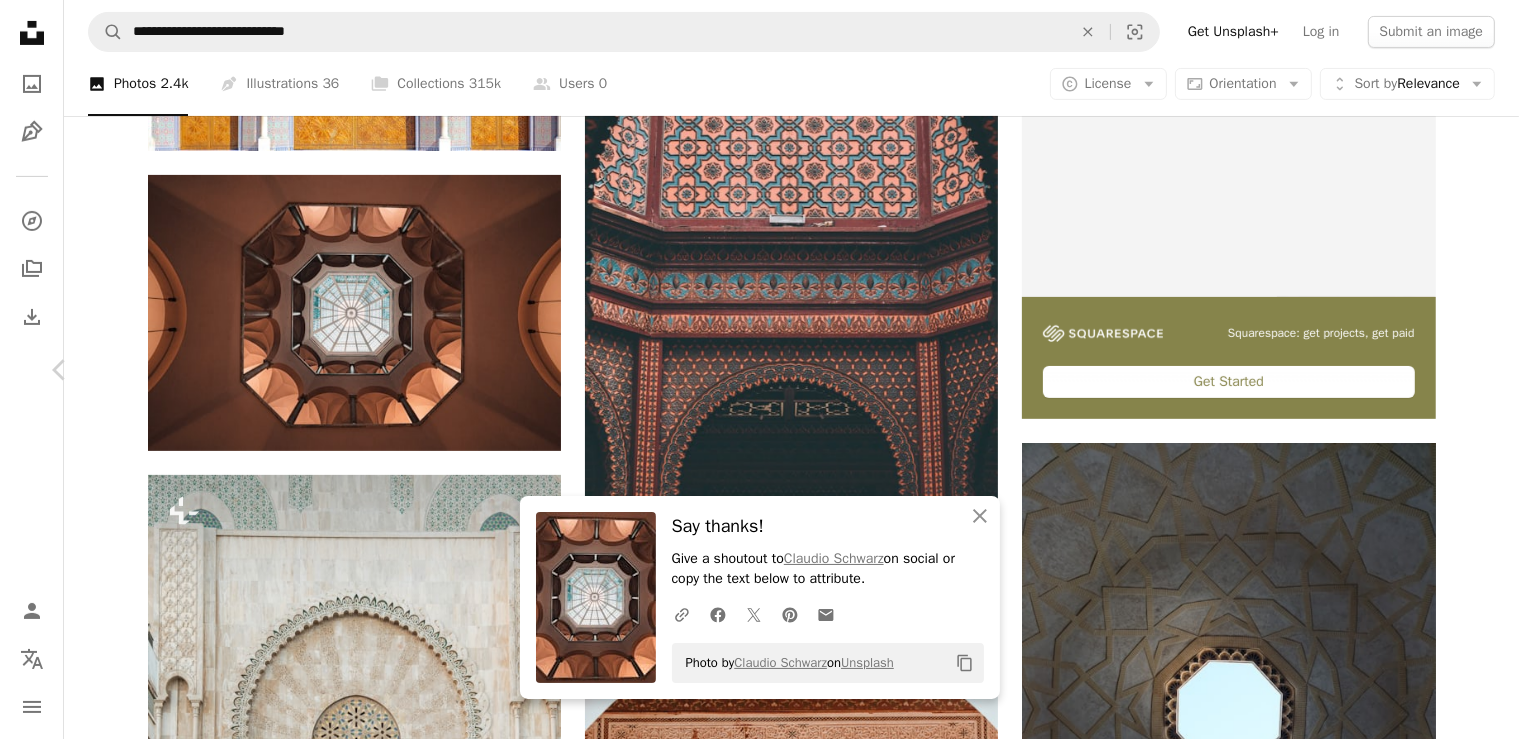 click on "Chevron right" at bounding box center (1459, 370) 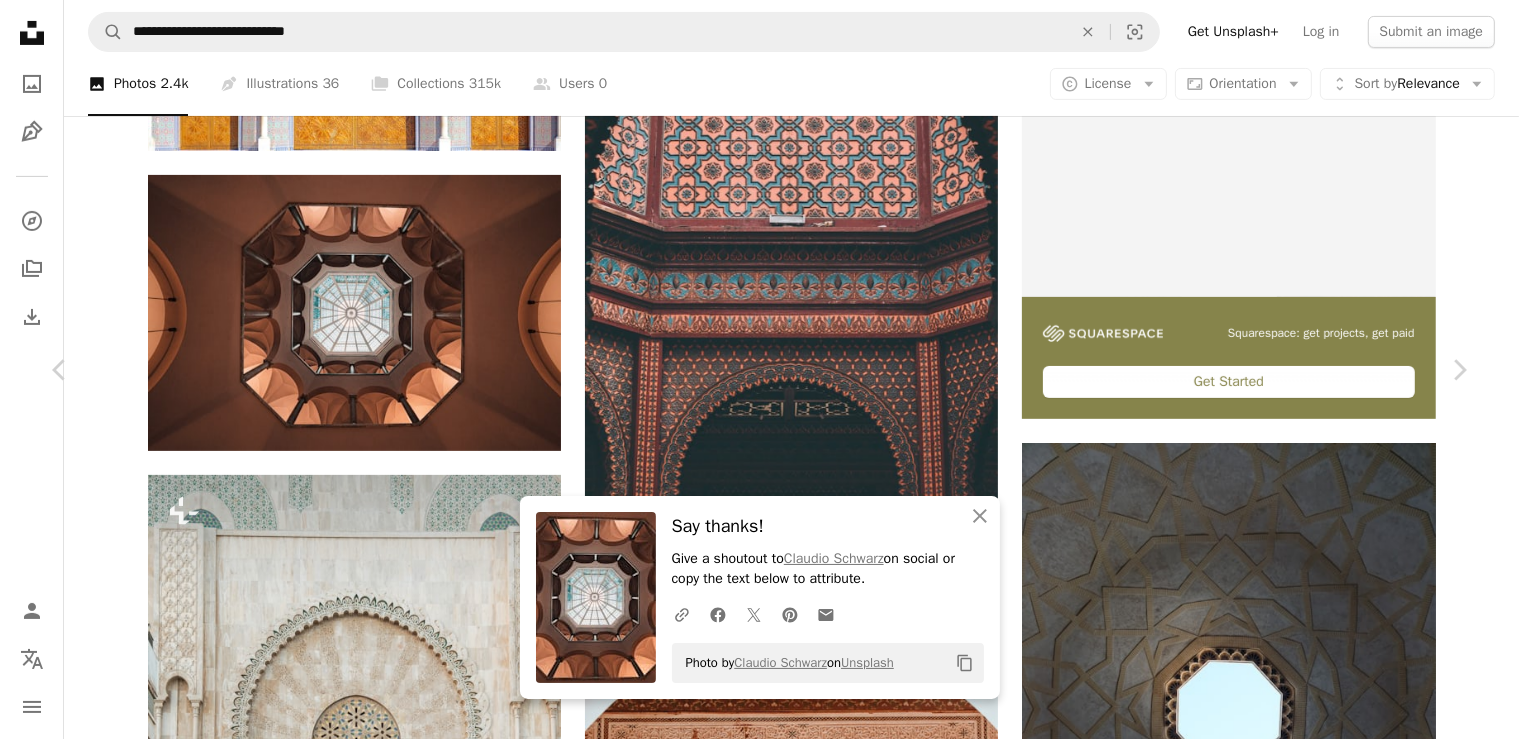 drag, startPoint x: 1437, startPoint y: 213, endPoint x: 1440, endPoint y: 230, distance: 17.262676 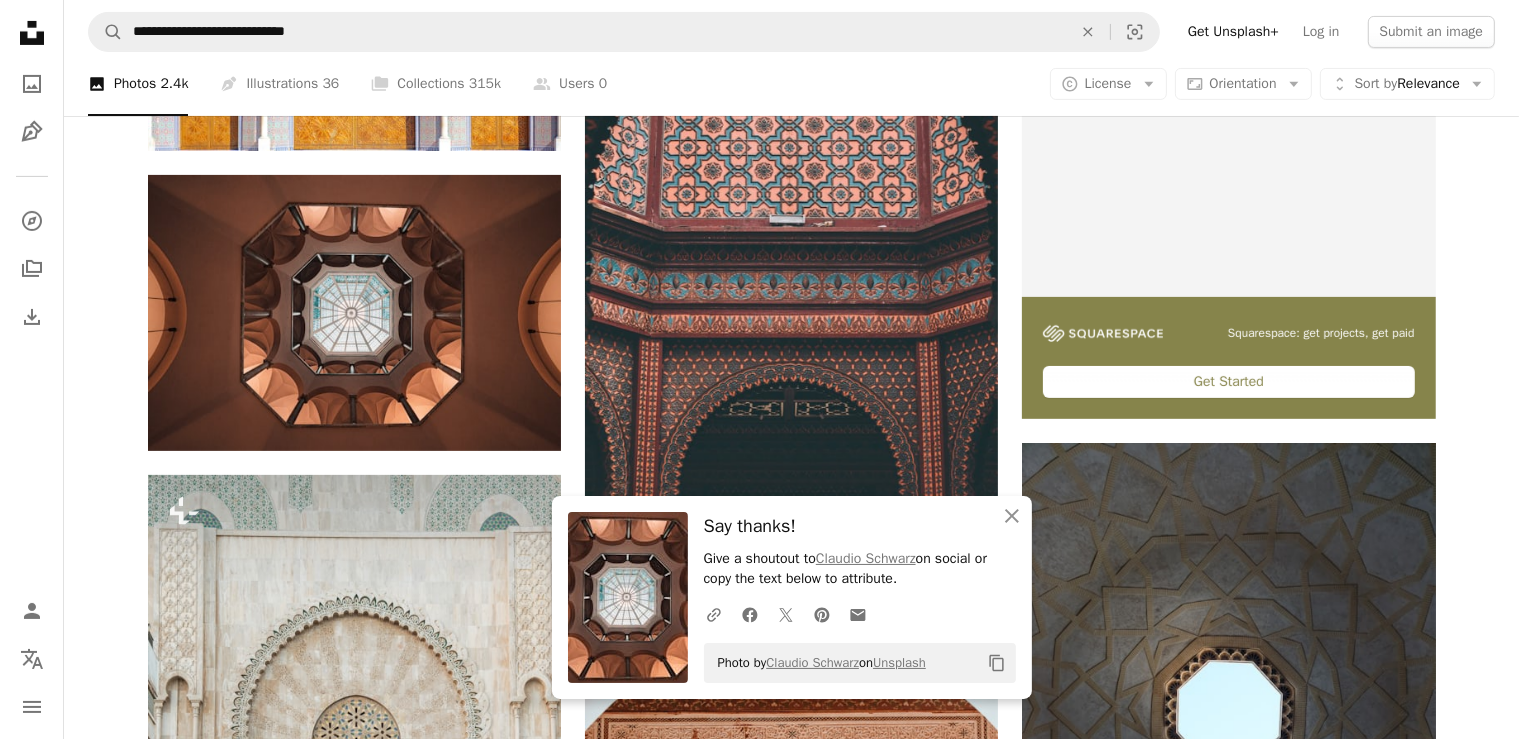 scroll, scrollTop: 617, scrollLeft: 0, axis: vertical 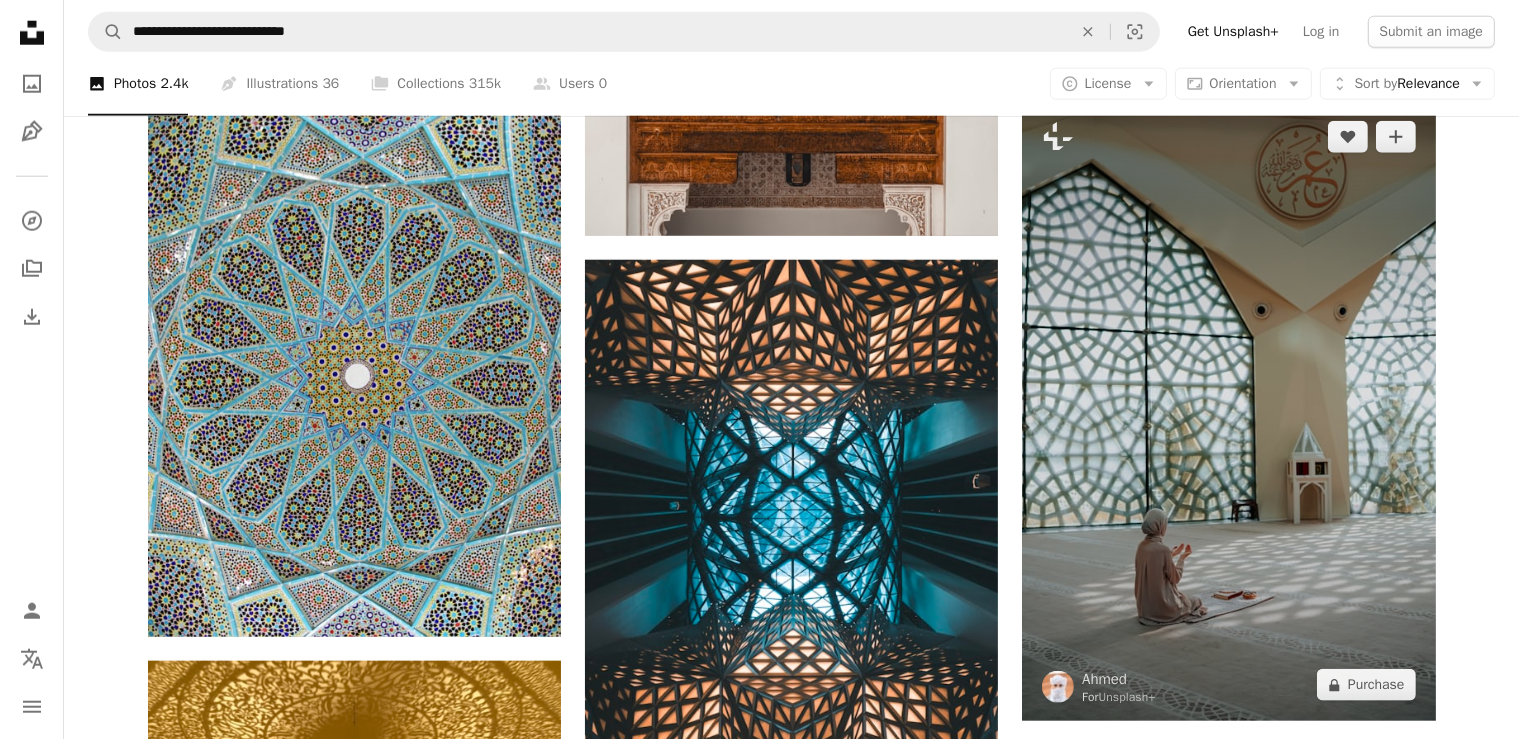 drag, startPoint x: 1535, startPoint y: 115, endPoint x: 1427, endPoint y: 213, distance: 145.83553 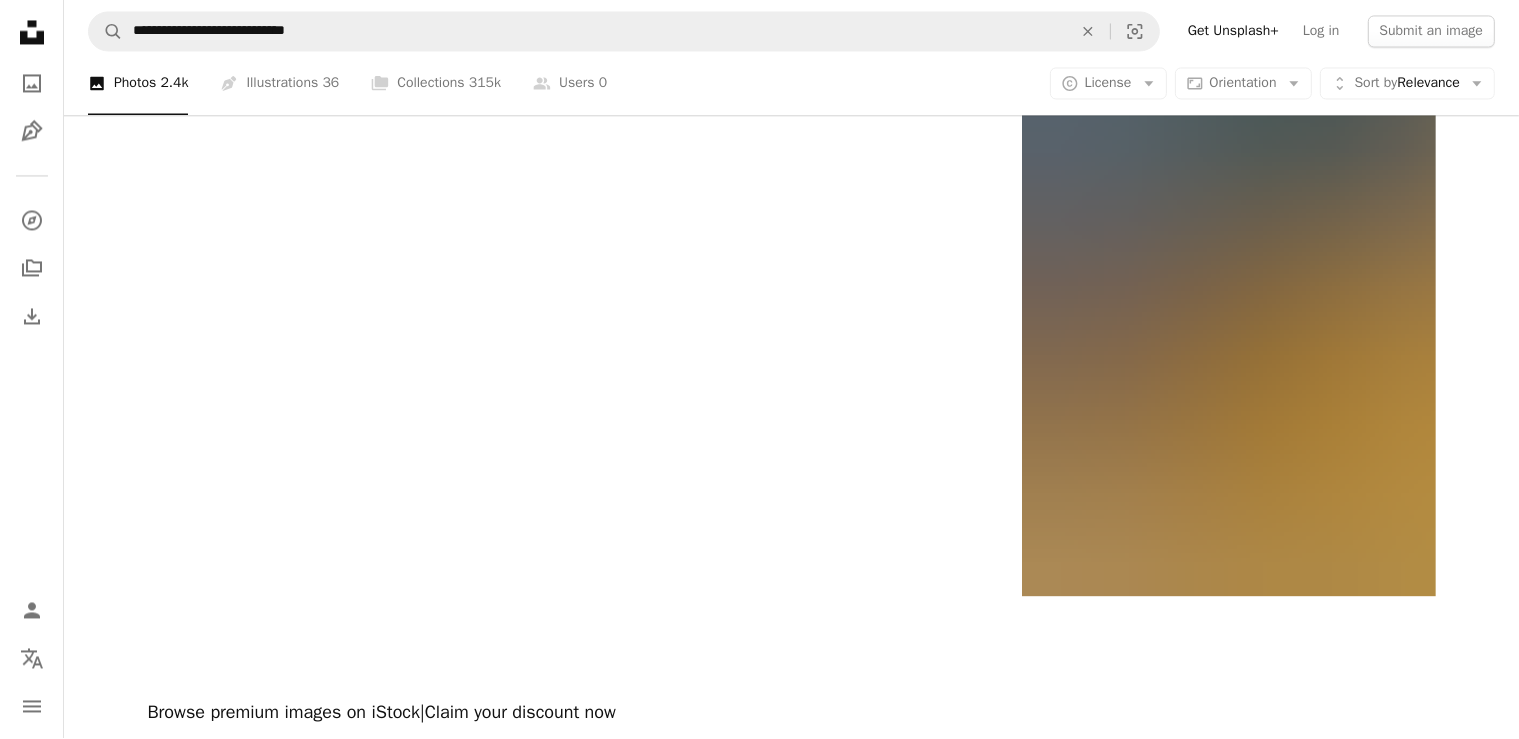 scroll, scrollTop: 4190, scrollLeft: 0, axis: vertical 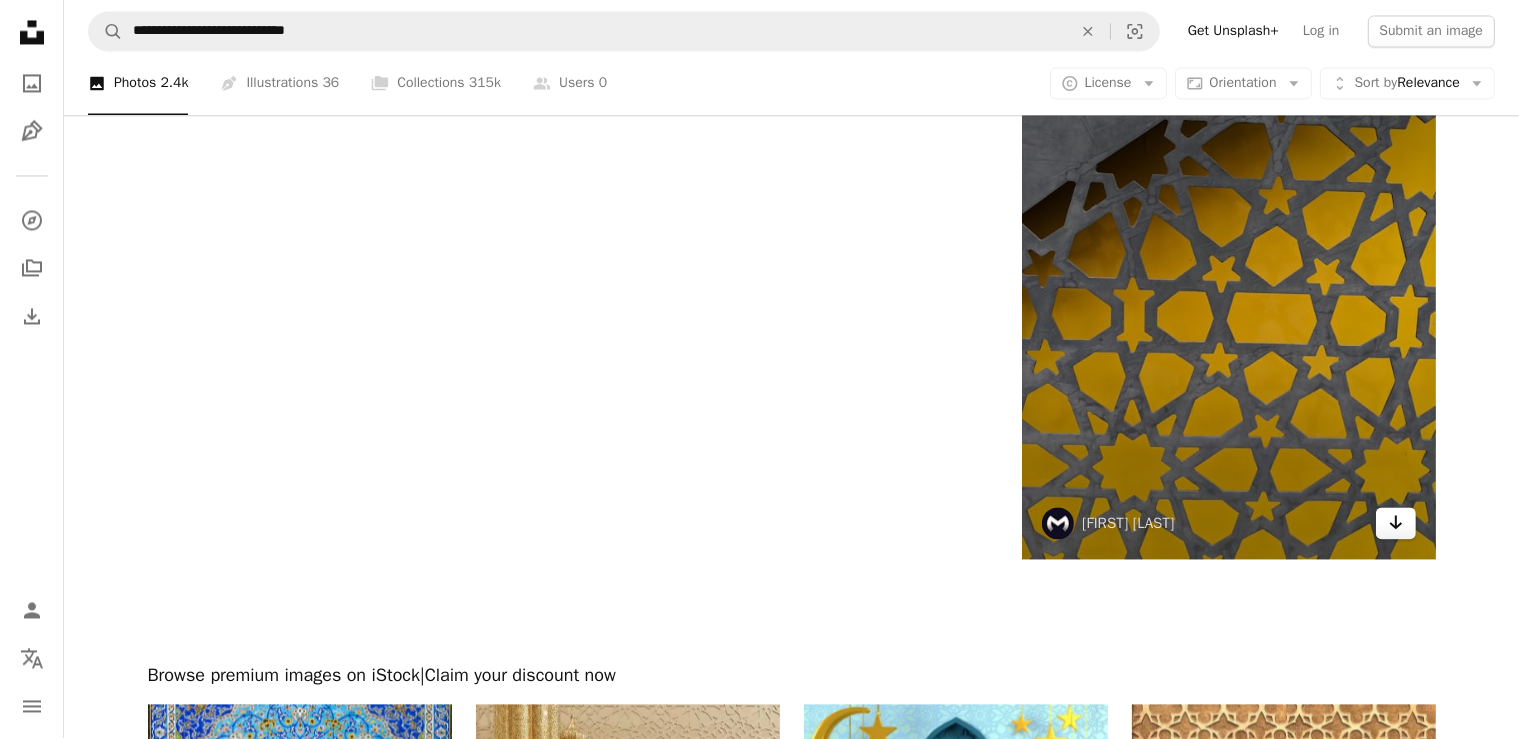 click on "Arrow pointing down" 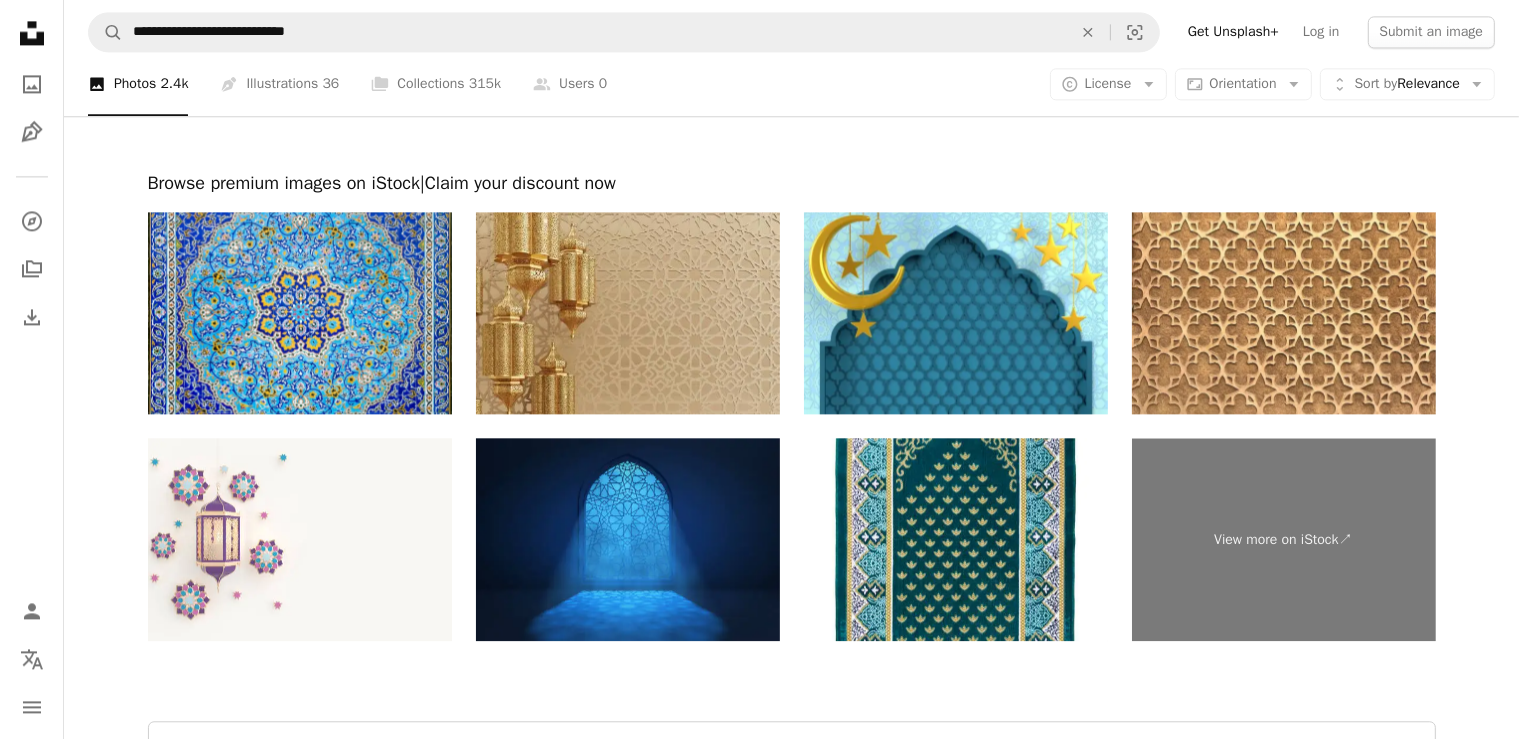 scroll, scrollTop: 4689, scrollLeft: 0, axis: vertical 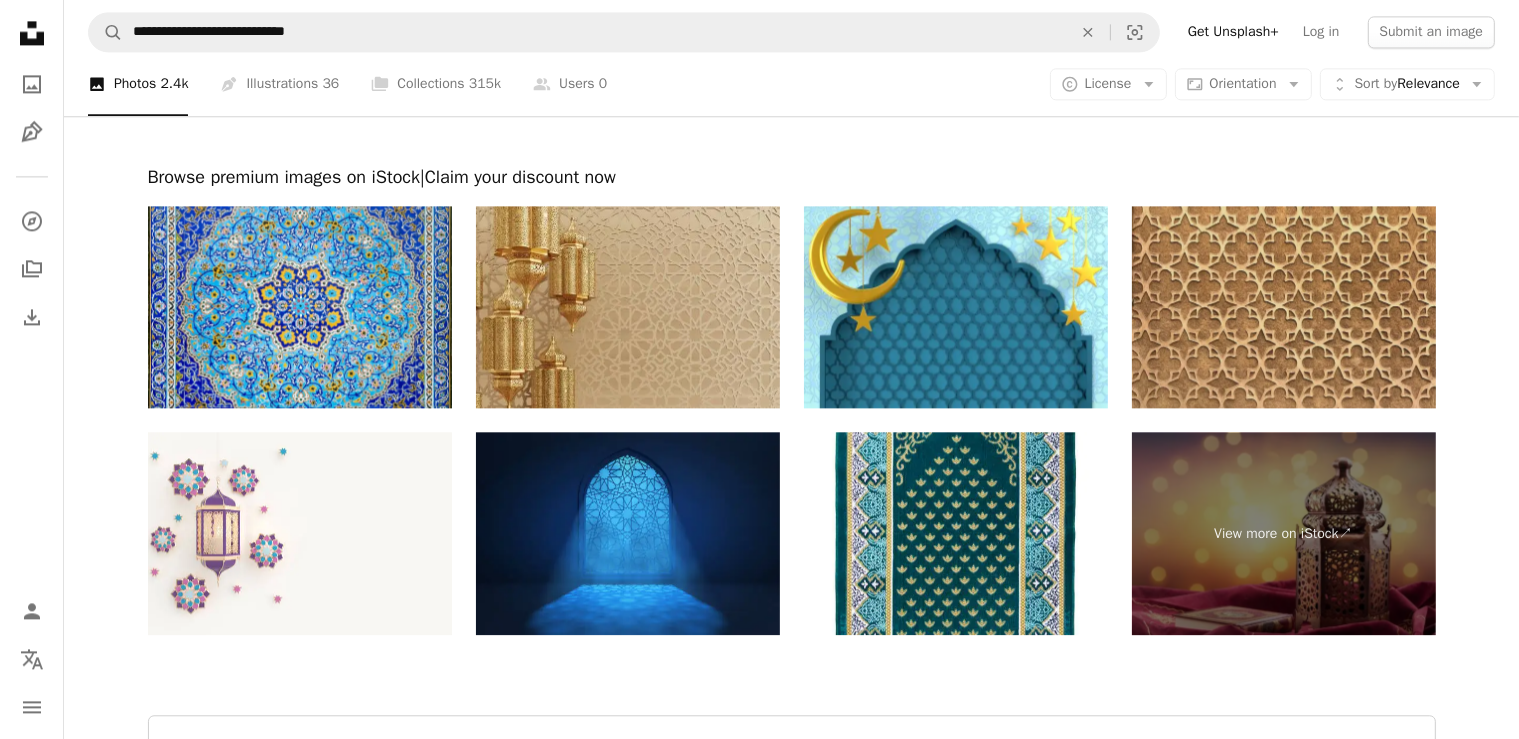 click at bounding box center [1284, 307] 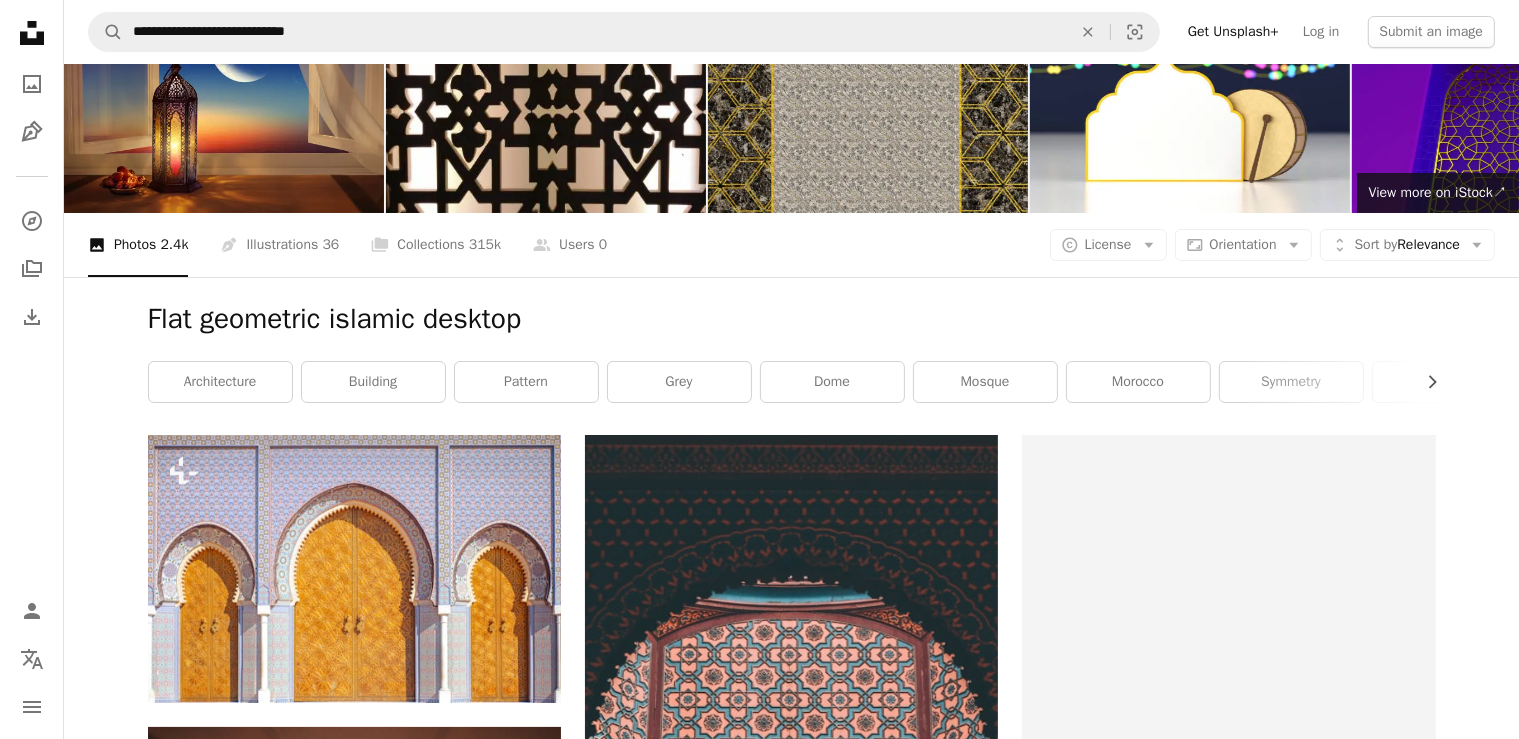 scroll, scrollTop: 0, scrollLeft: 0, axis: both 